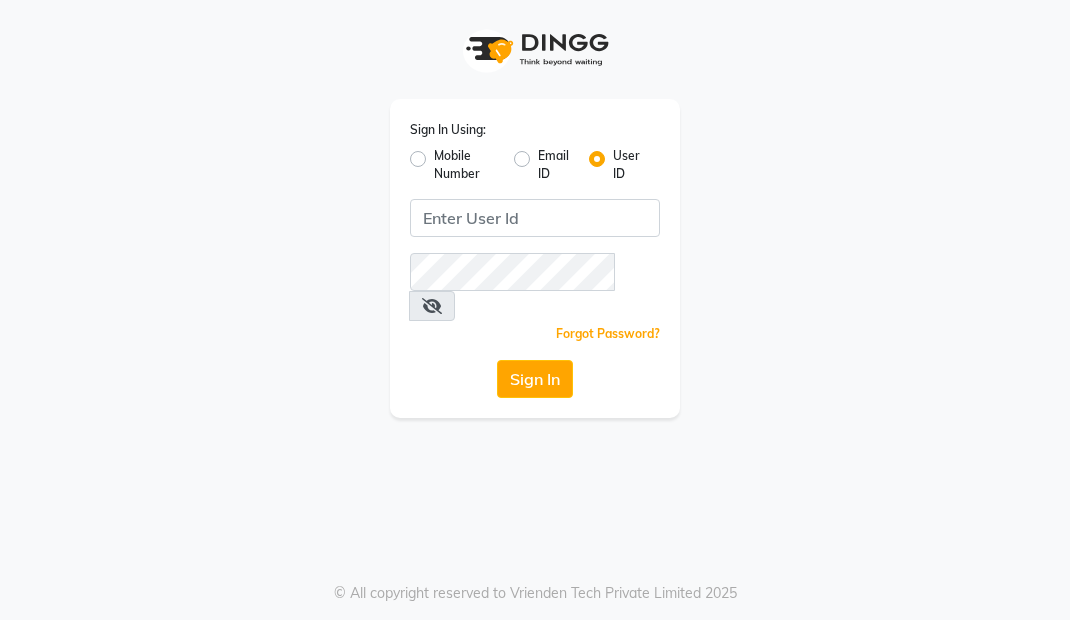 scroll, scrollTop: 0, scrollLeft: 0, axis: both 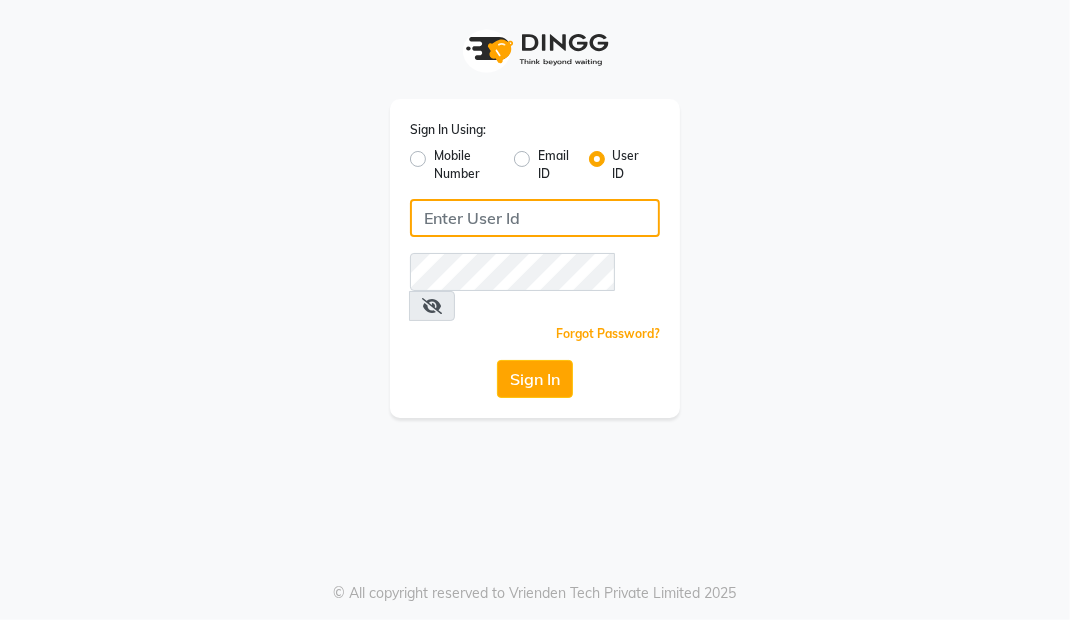 click 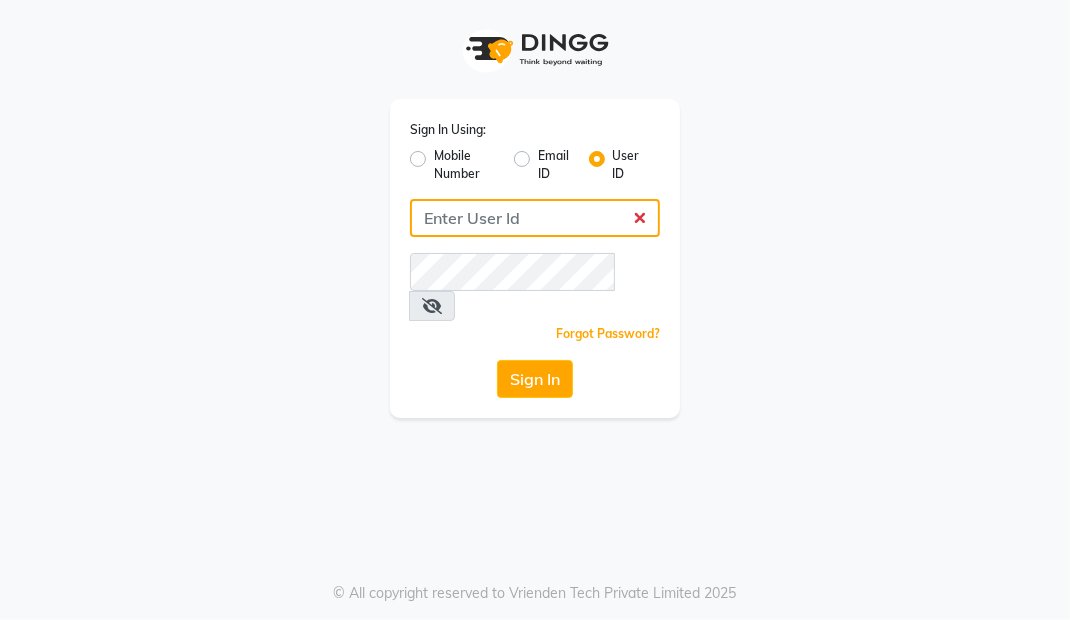 type on "Primeexotica" 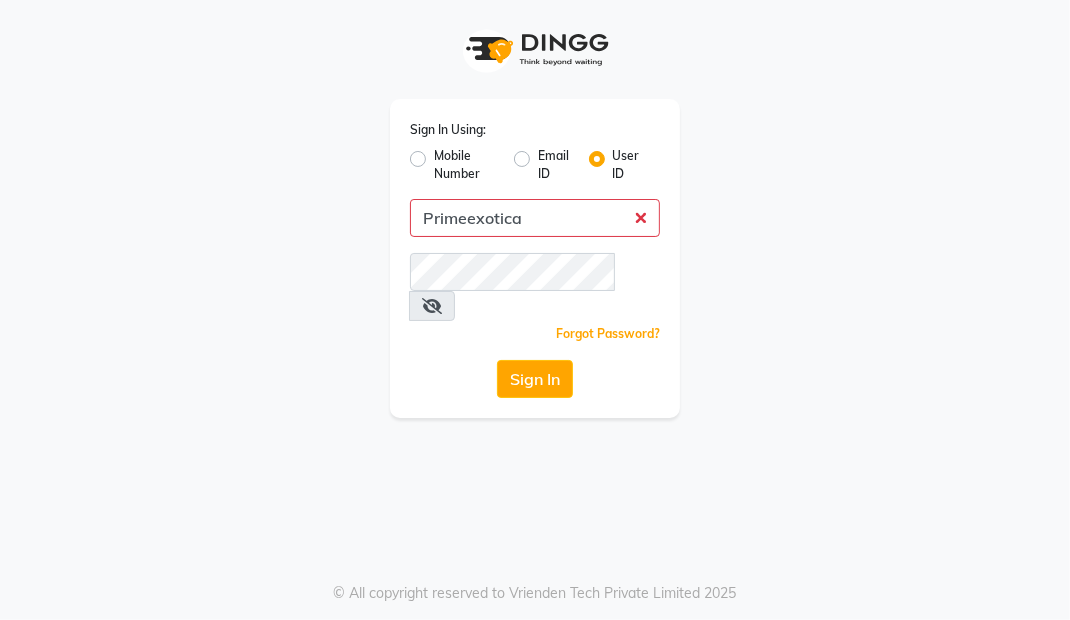click on "Sign In" 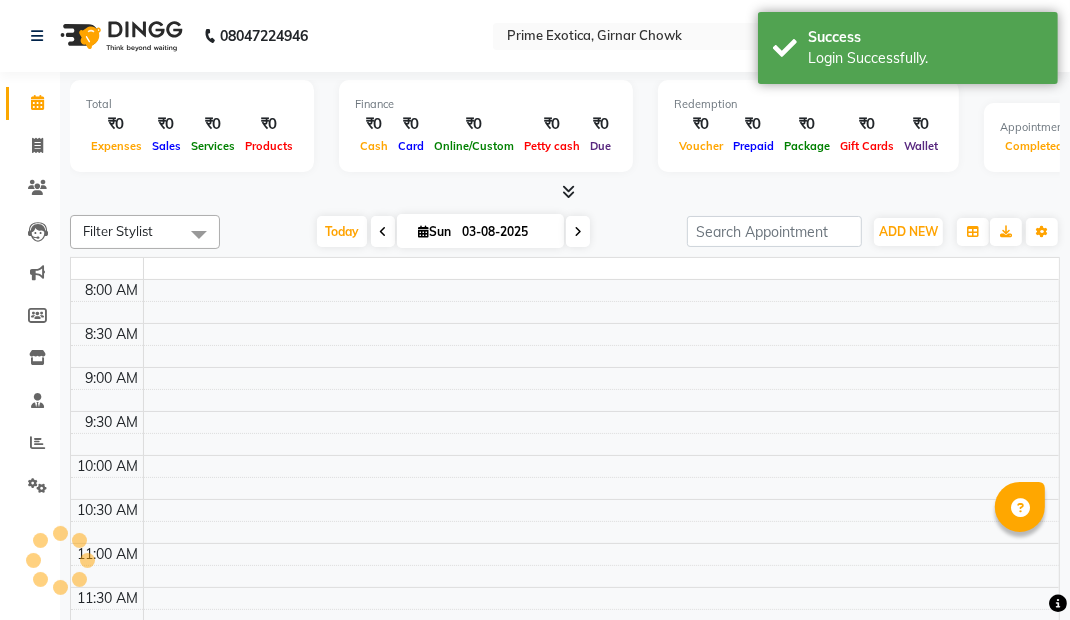 select on "en" 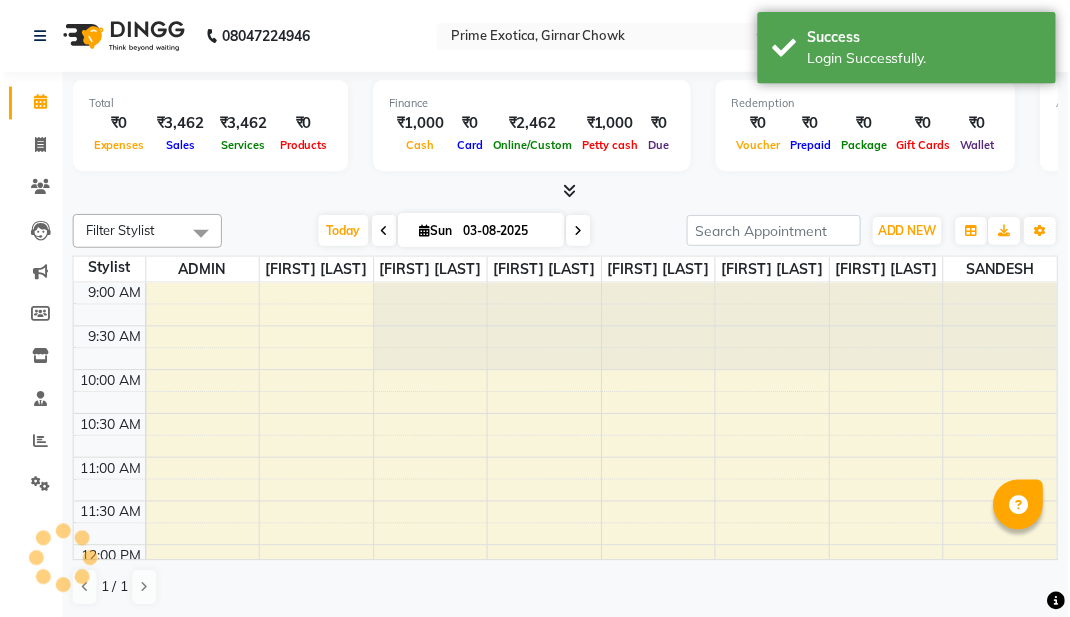 scroll, scrollTop: 0, scrollLeft: 0, axis: both 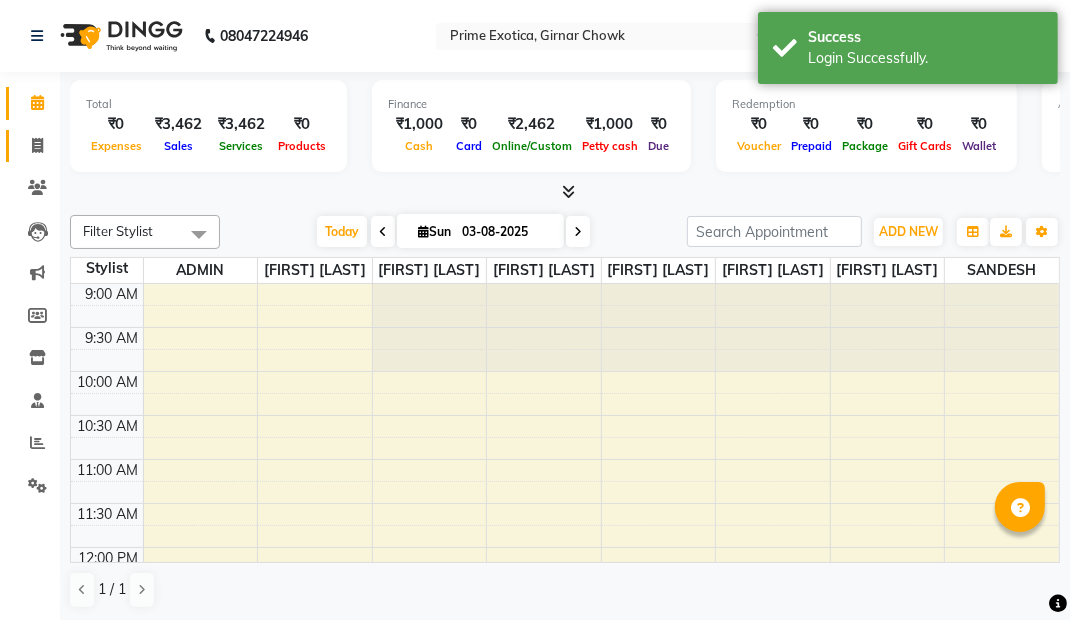 click 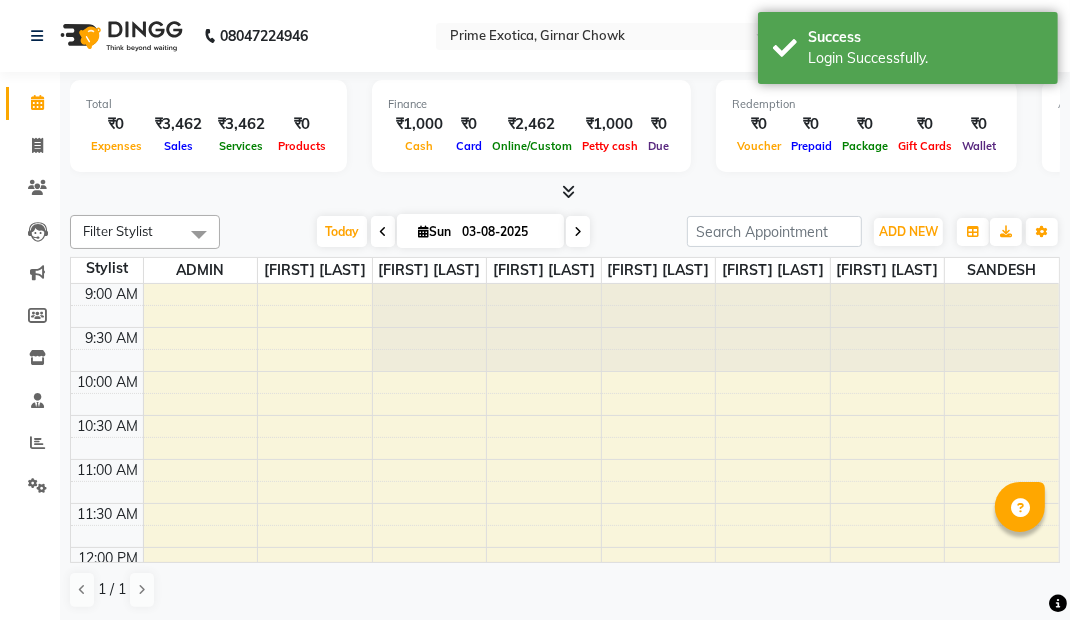 select on "service" 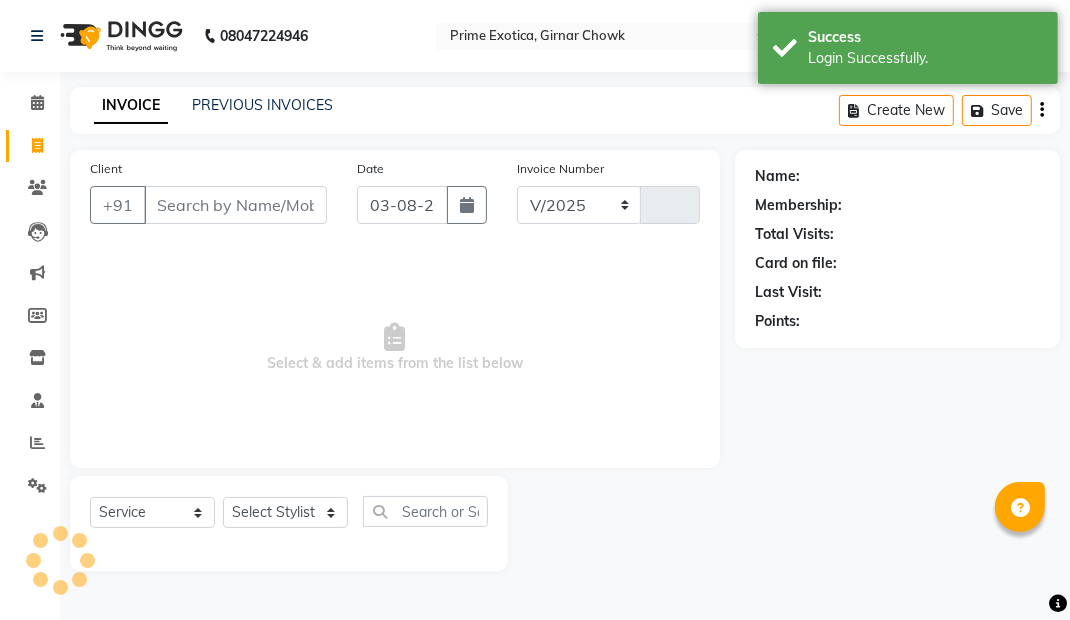 select on "5796" 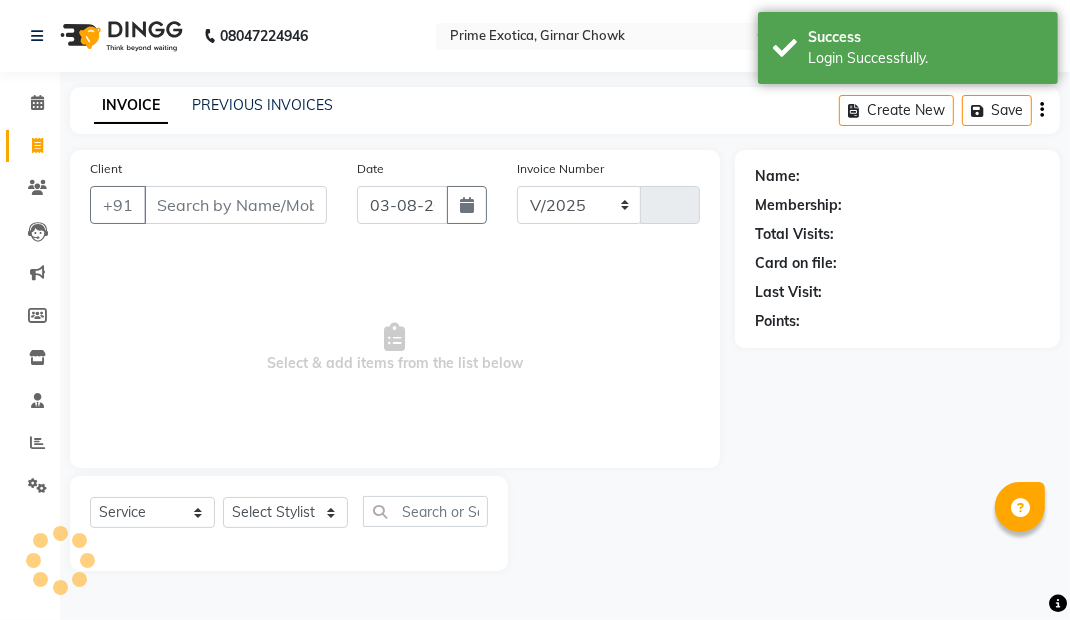 type on "0757" 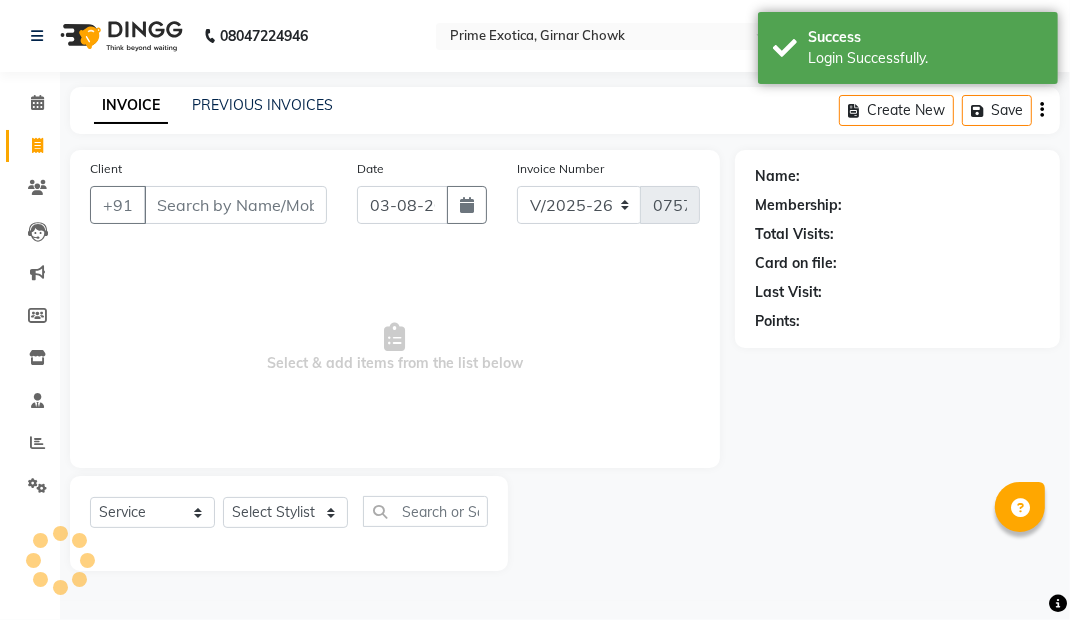click at bounding box center [591, 38] 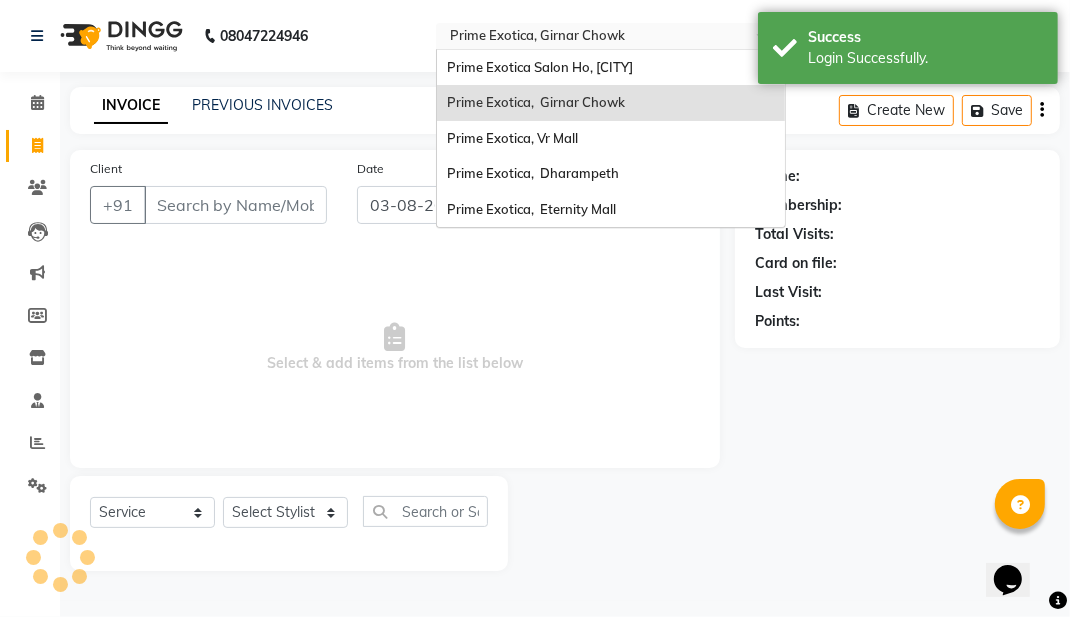 scroll, scrollTop: 0, scrollLeft: 0, axis: both 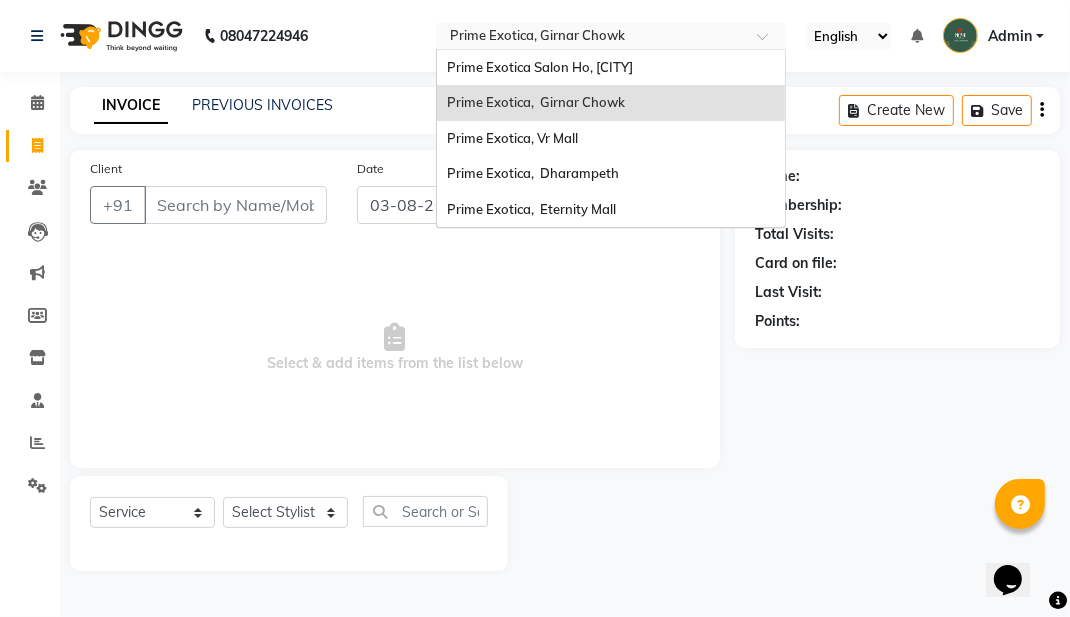 click on "Prime Exotica, Vr Mall" at bounding box center [611, 139] 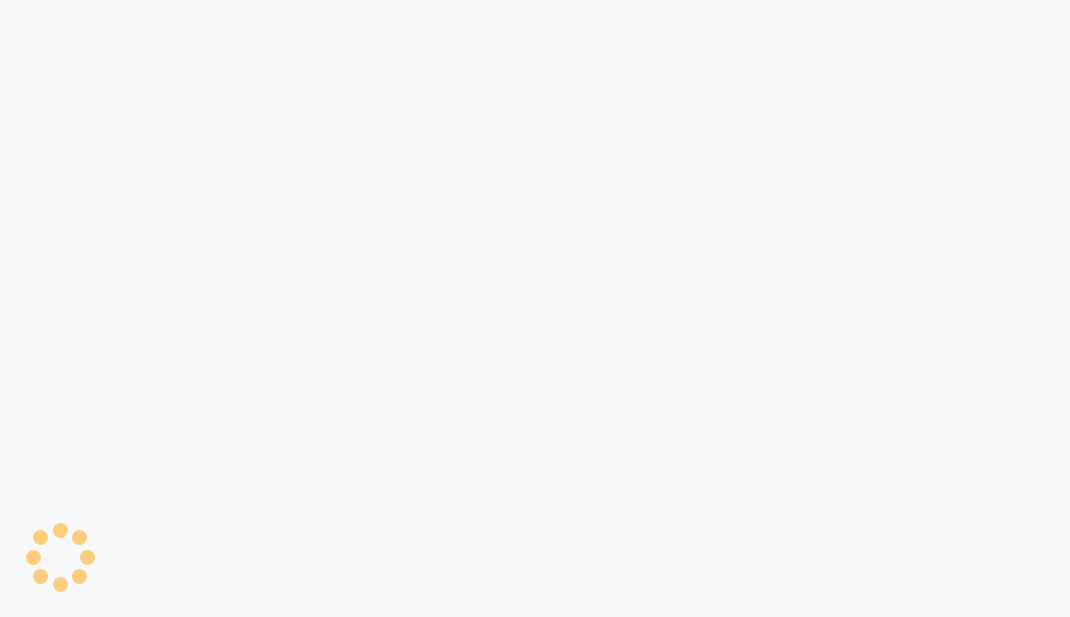 select on "service" 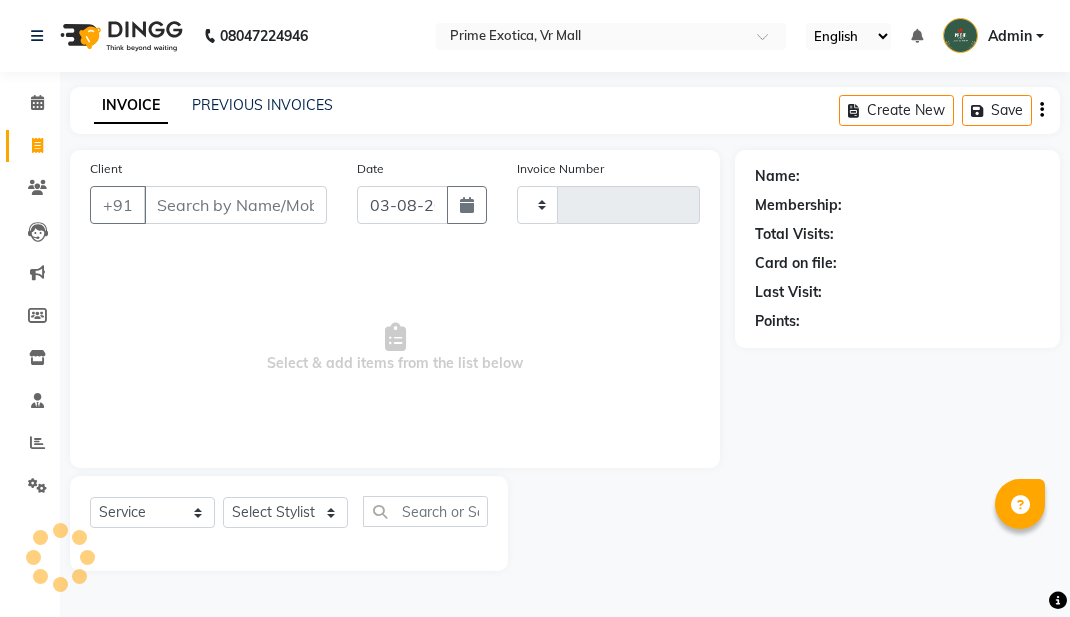select on "en" 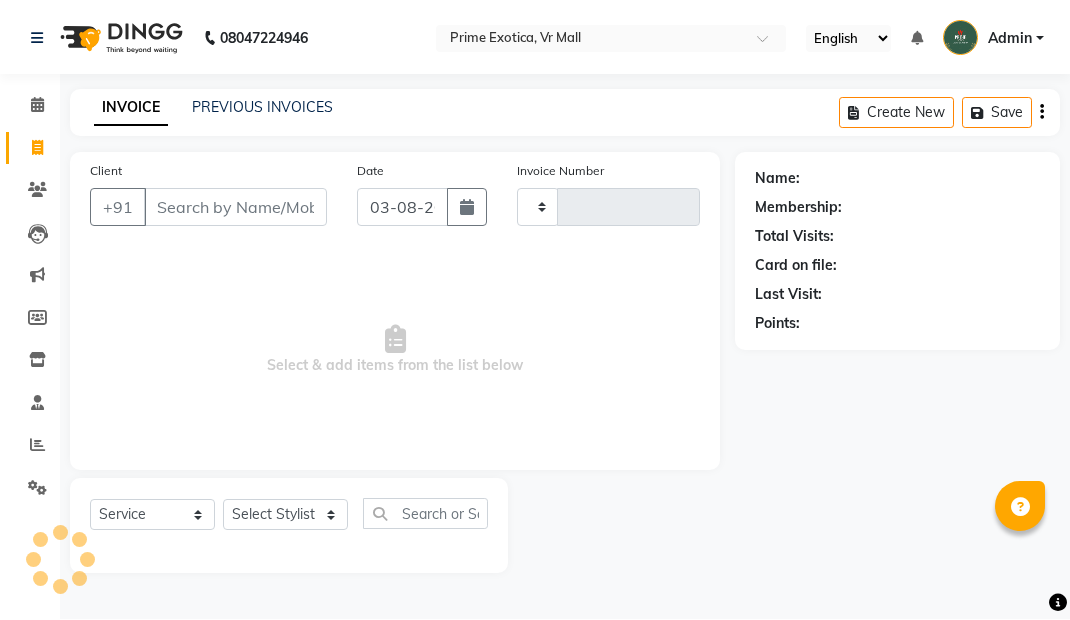 scroll, scrollTop: 0, scrollLeft: 0, axis: both 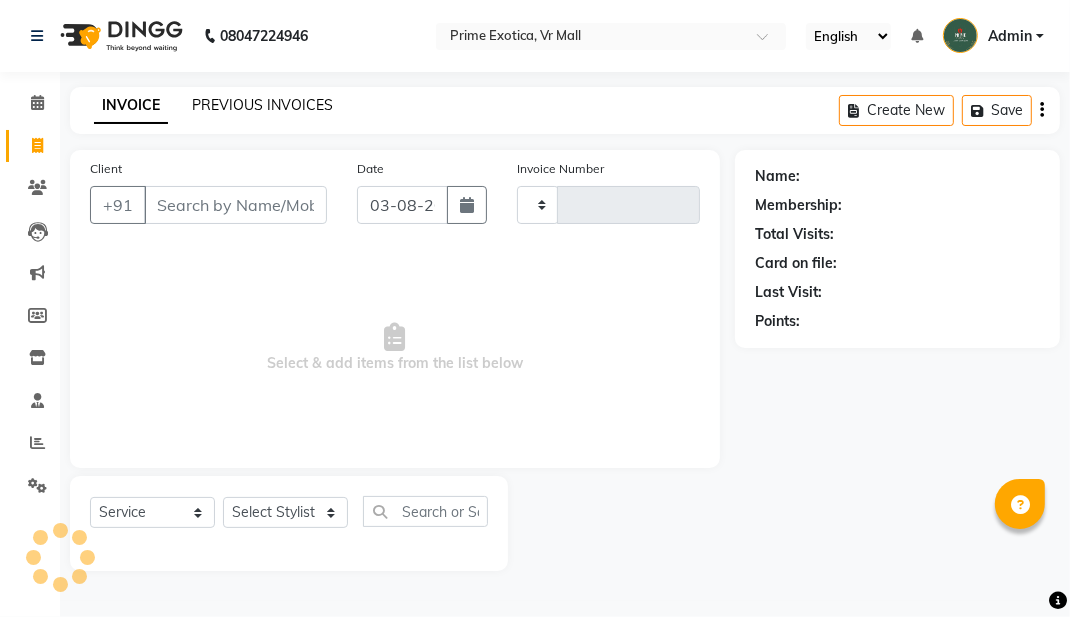 click on "PREVIOUS INVOICES" 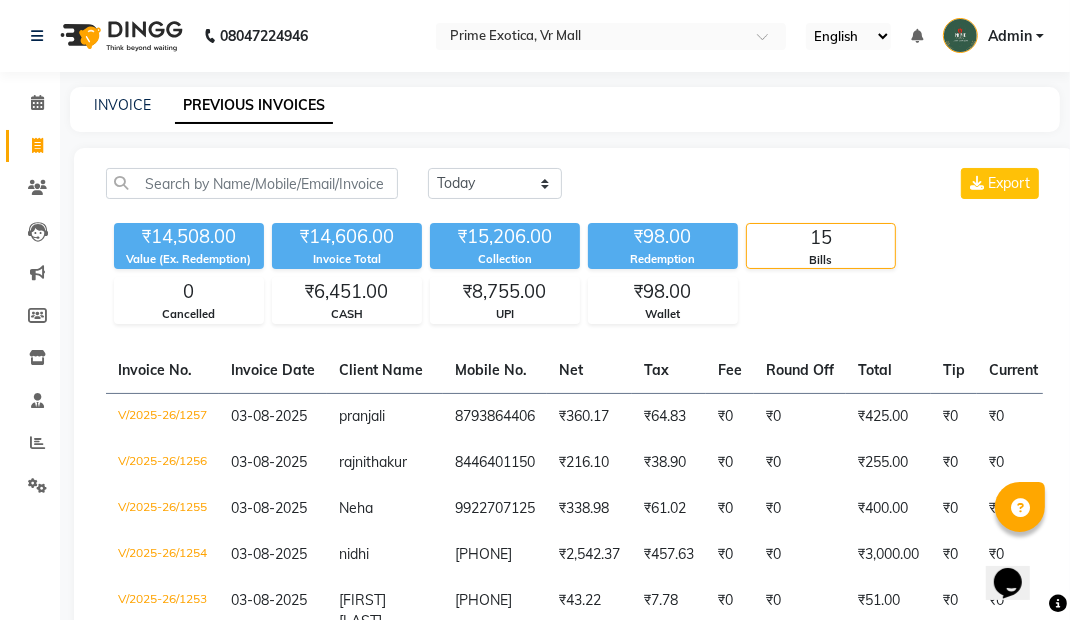 scroll, scrollTop: 0, scrollLeft: 0, axis: both 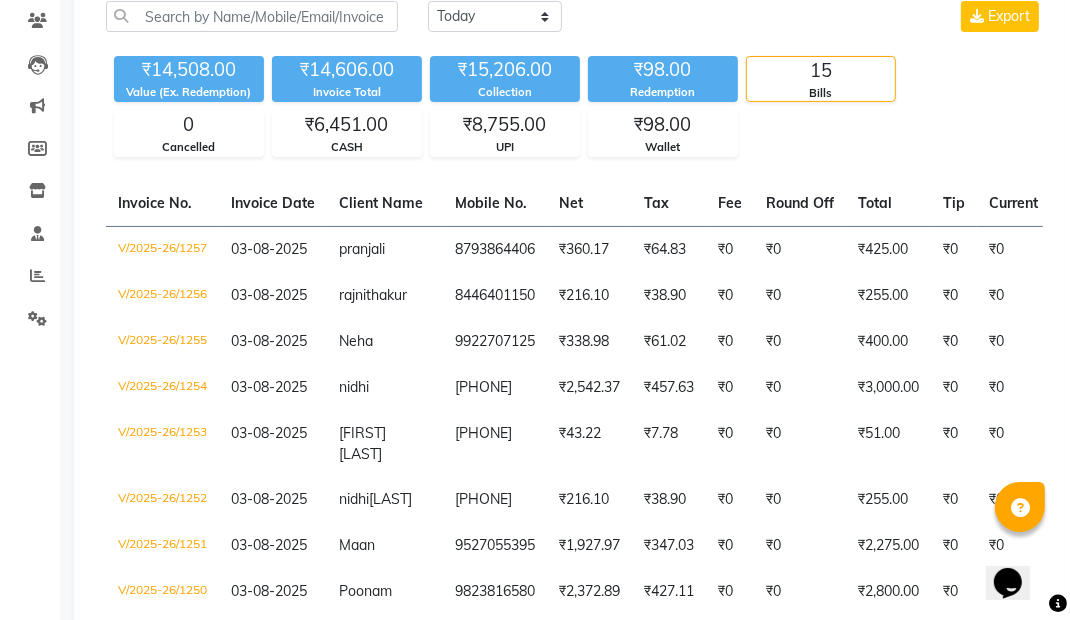 click on "V/2025-26/1251" 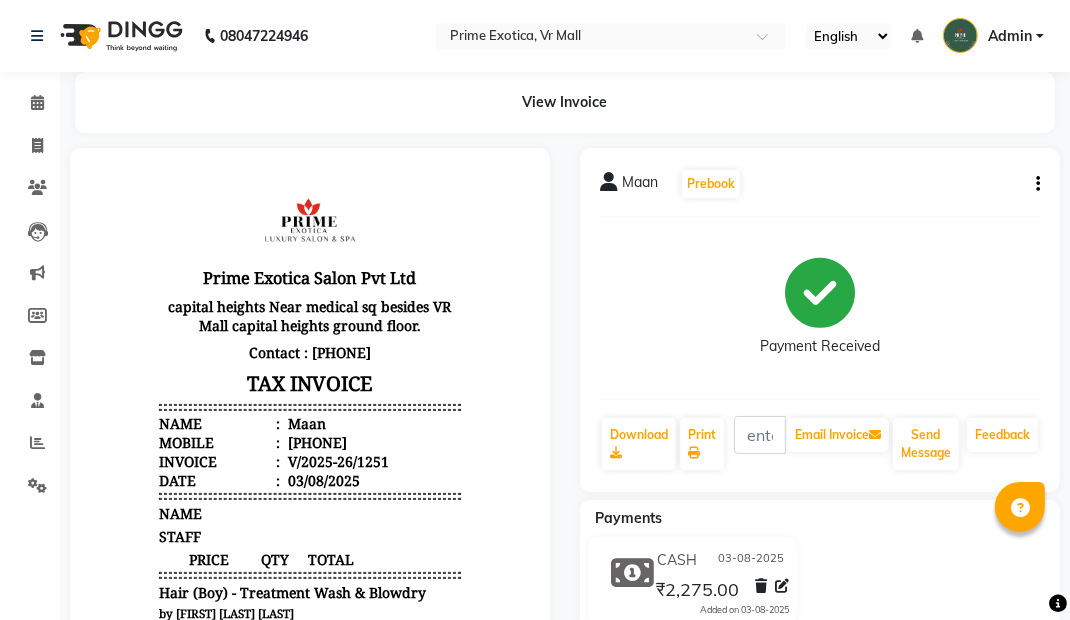 scroll, scrollTop: 0, scrollLeft: 0, axis: both 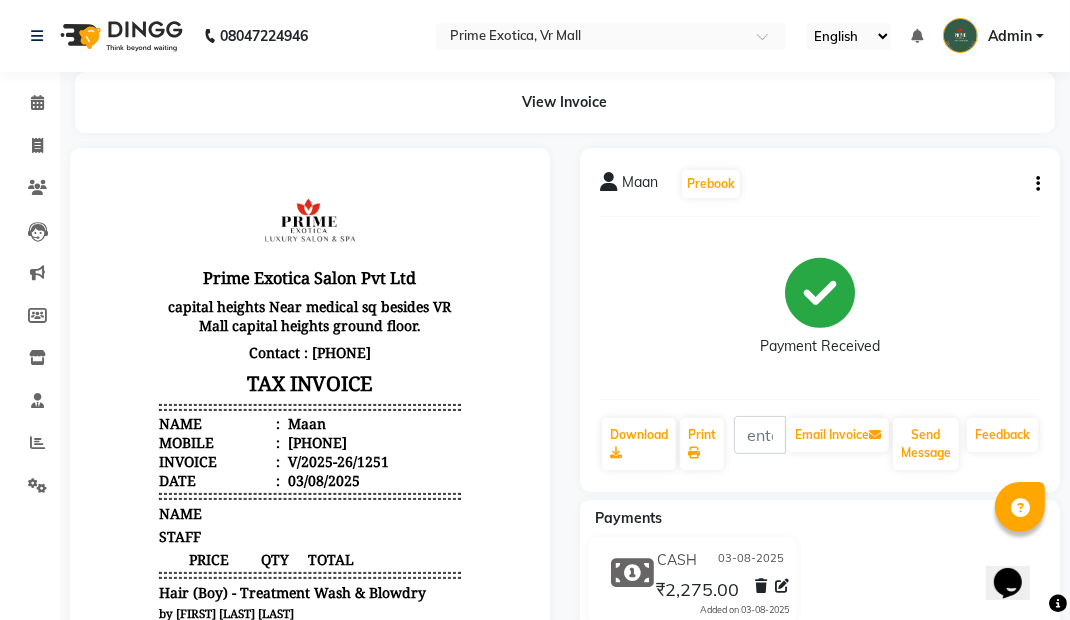 click 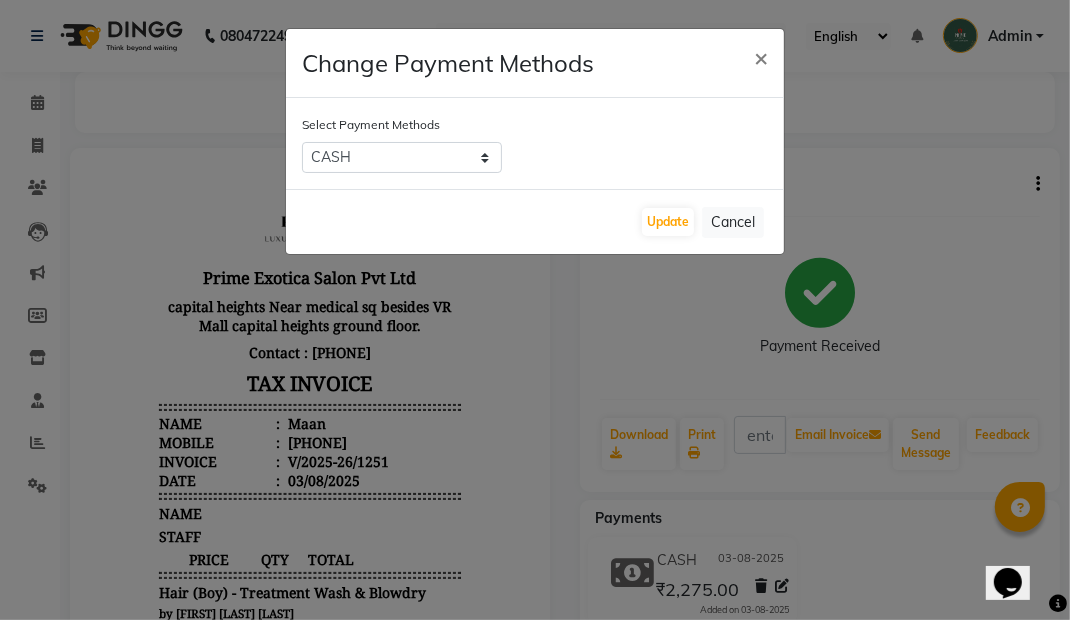 click on "×" 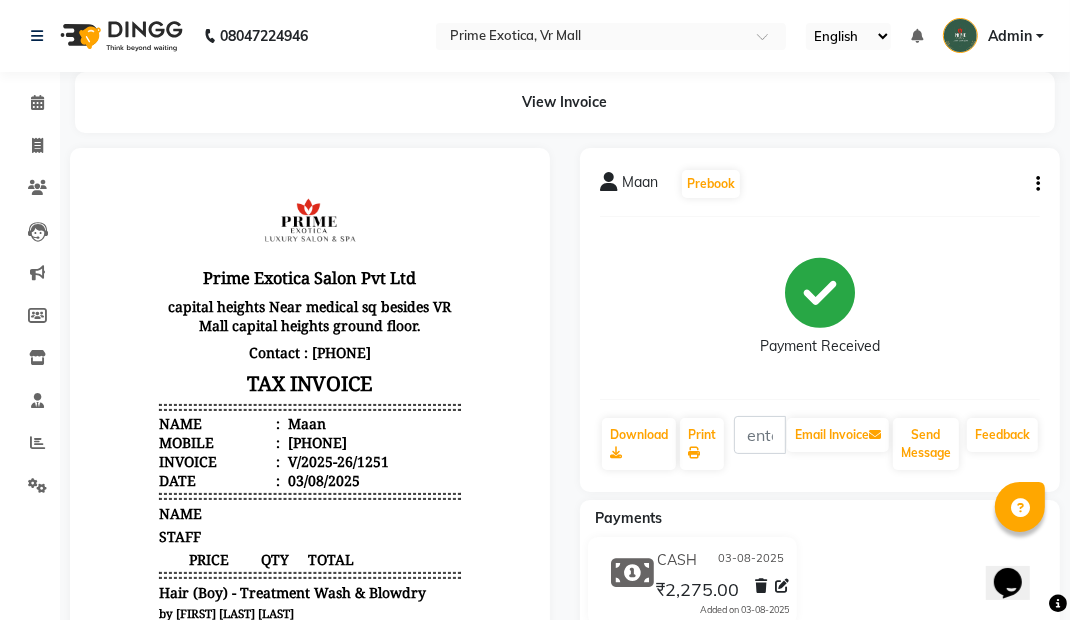 click 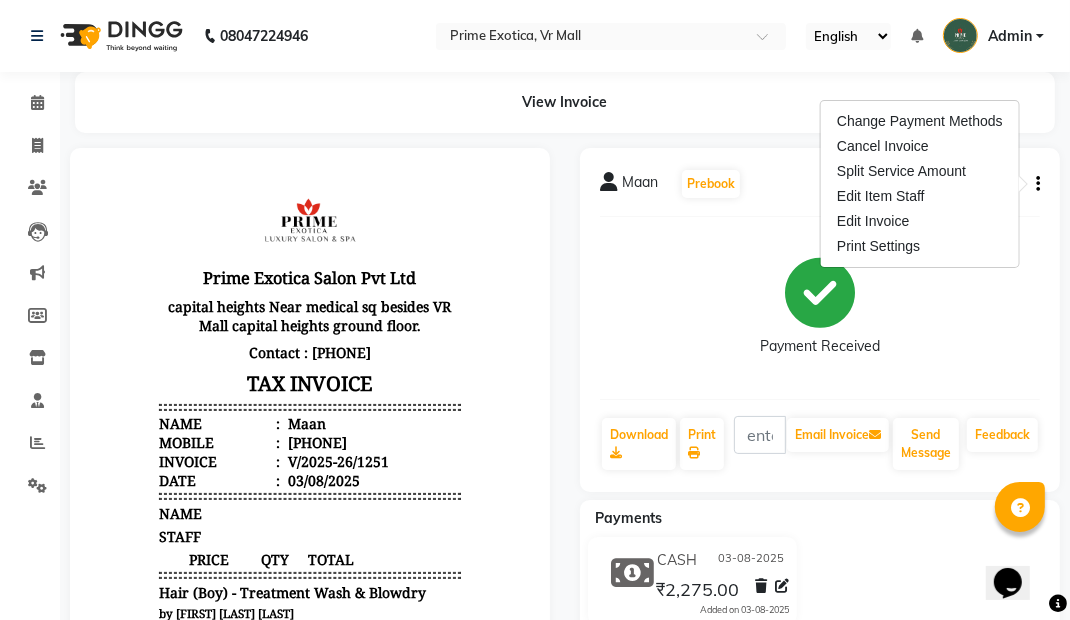 click on "Edit Invoice" at bounding box center (920, 221) 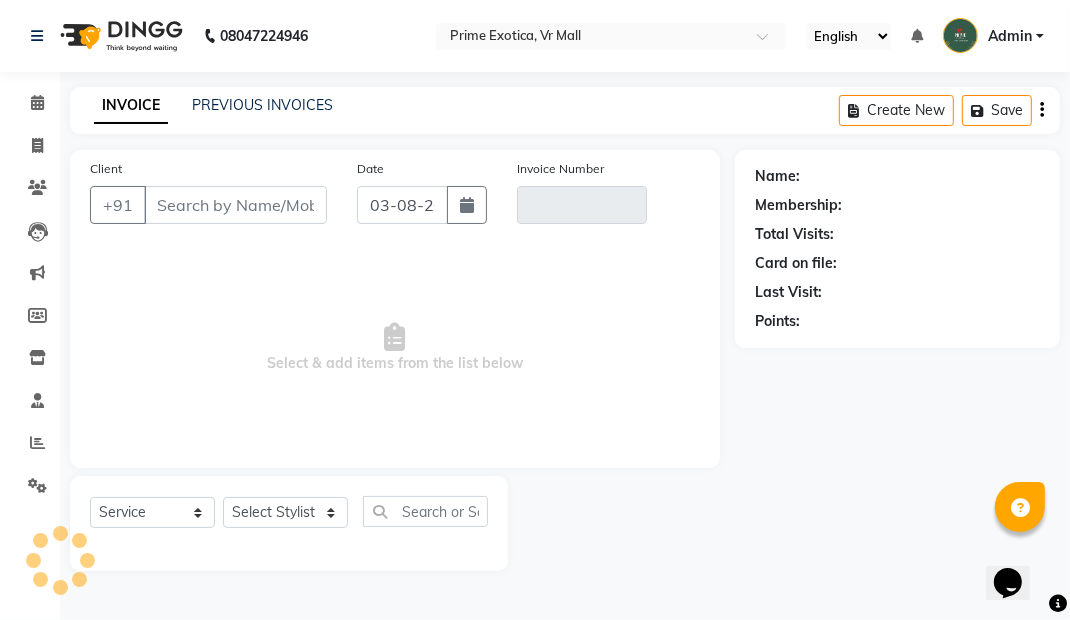 type on "9527055395" 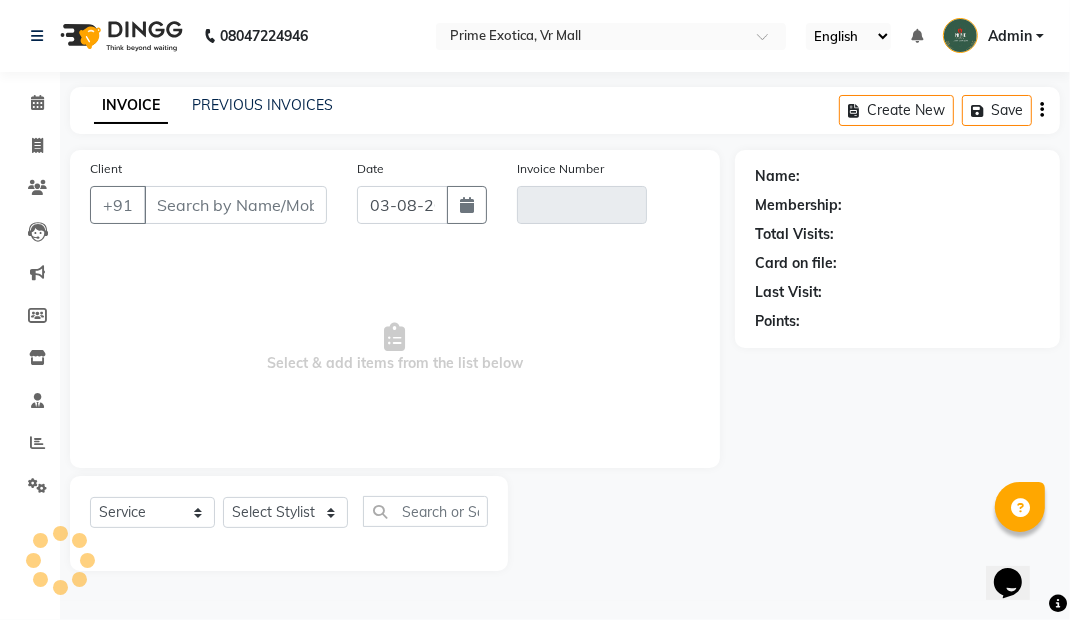 type on "V/2025-26/1251" 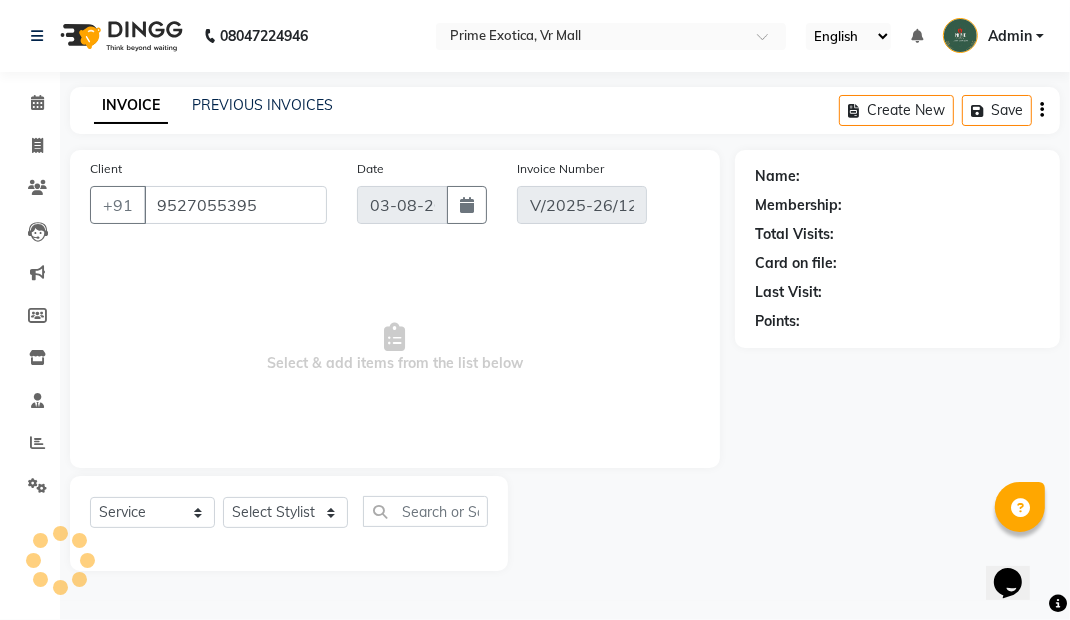 select on "1: Object" 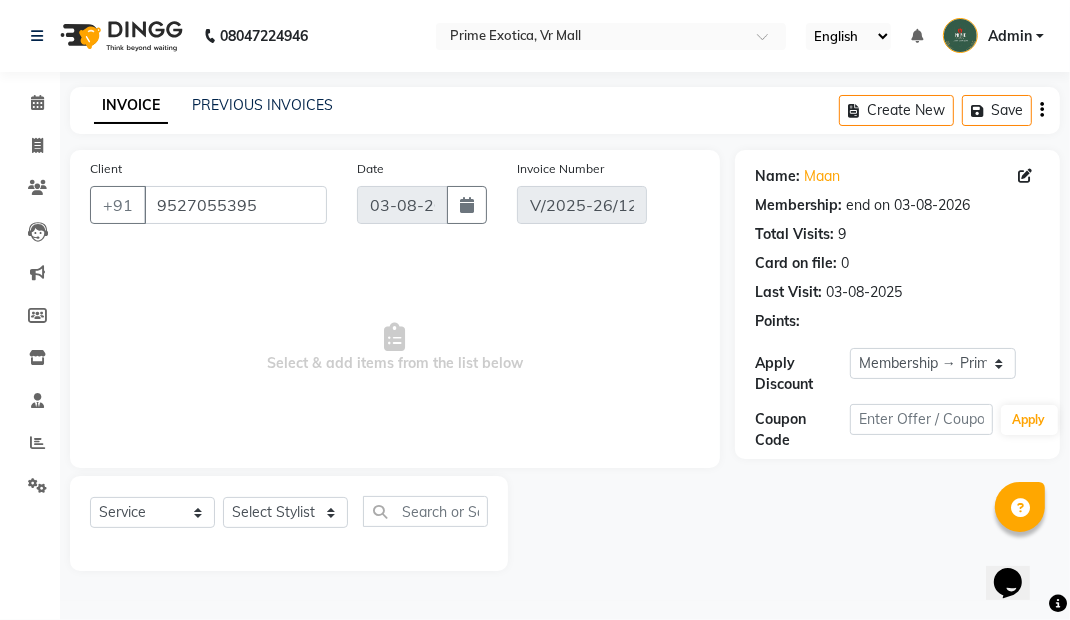 select on "select" 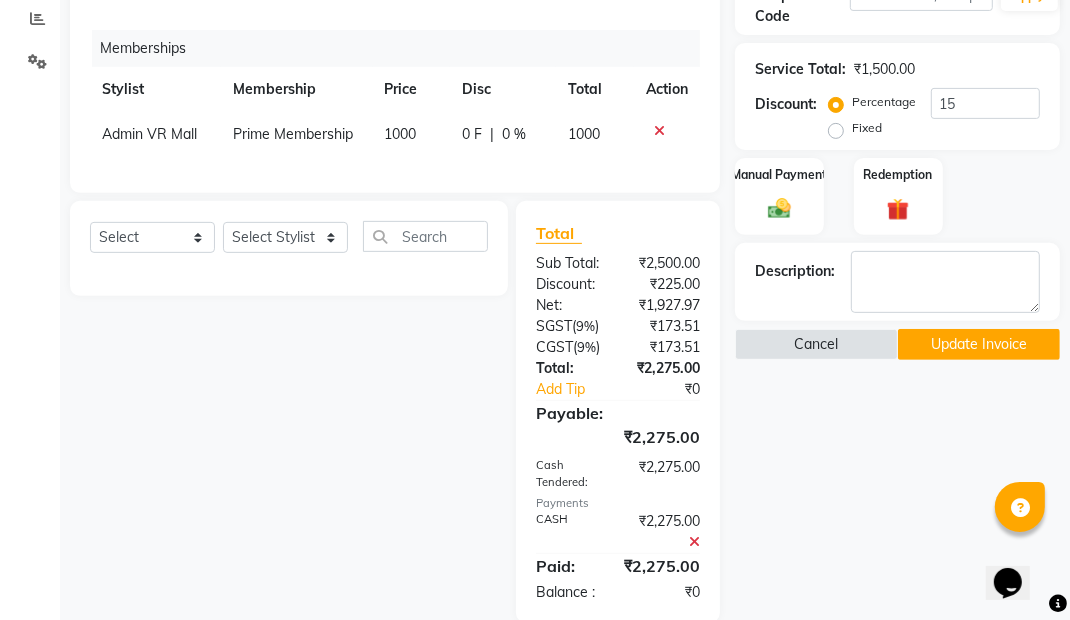 click 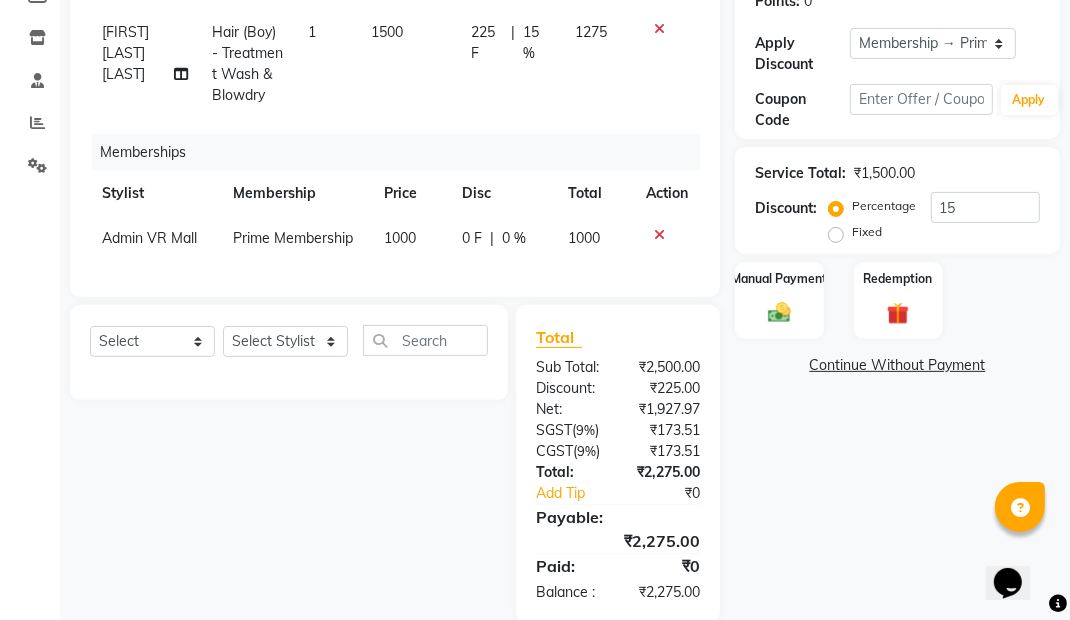 click on "Manual Payment" 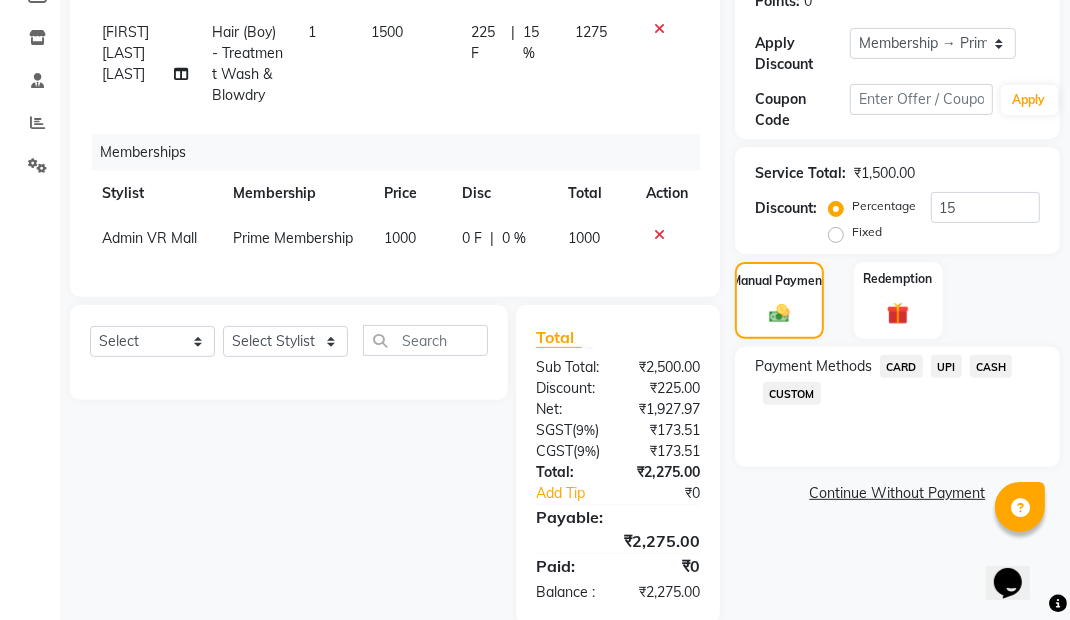 click on "CASH" 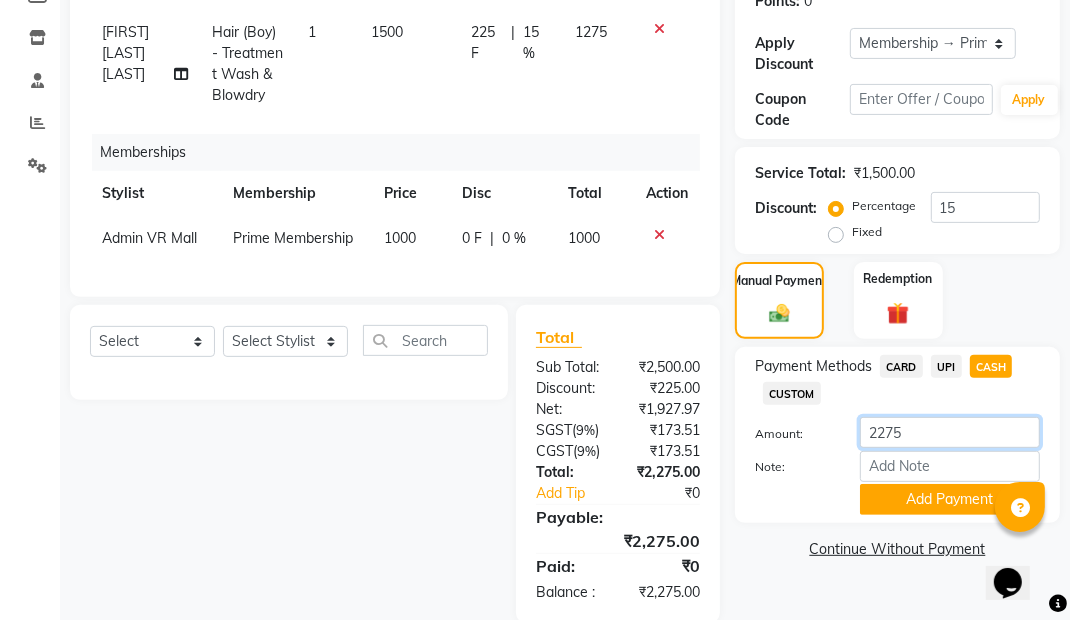 click on "2275" 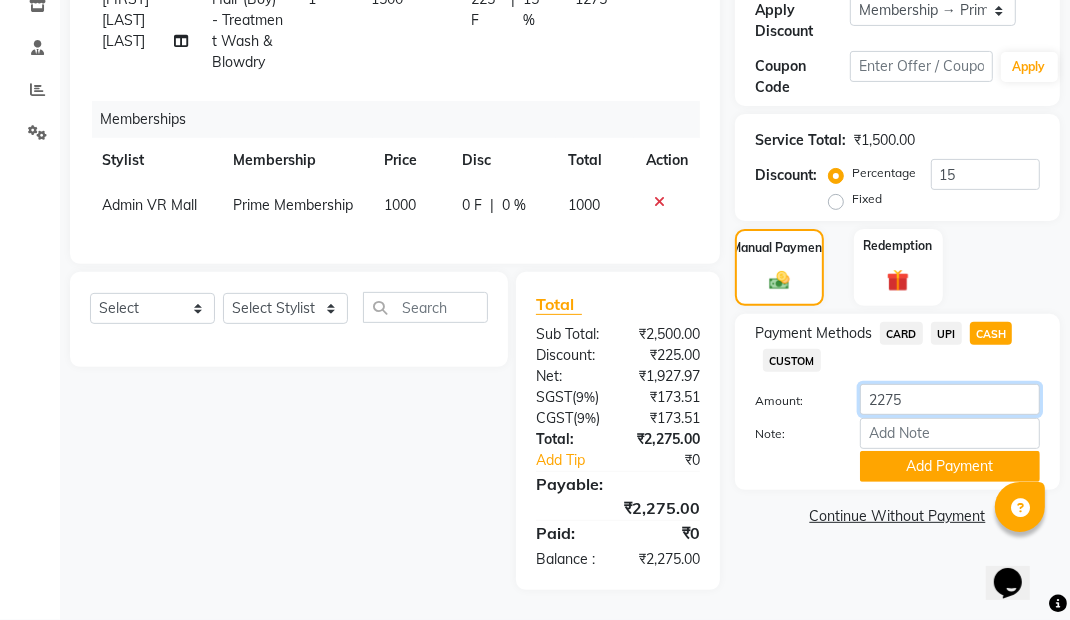 scroll, scrollTop: 405, scrollLeft: 0, axis: vertical 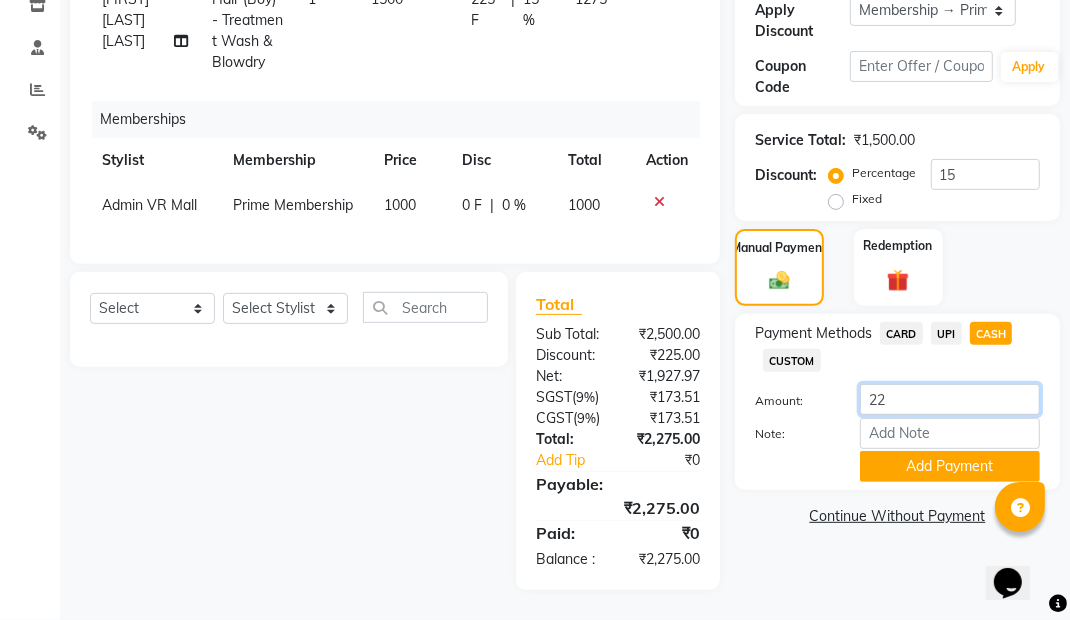 type on "2" 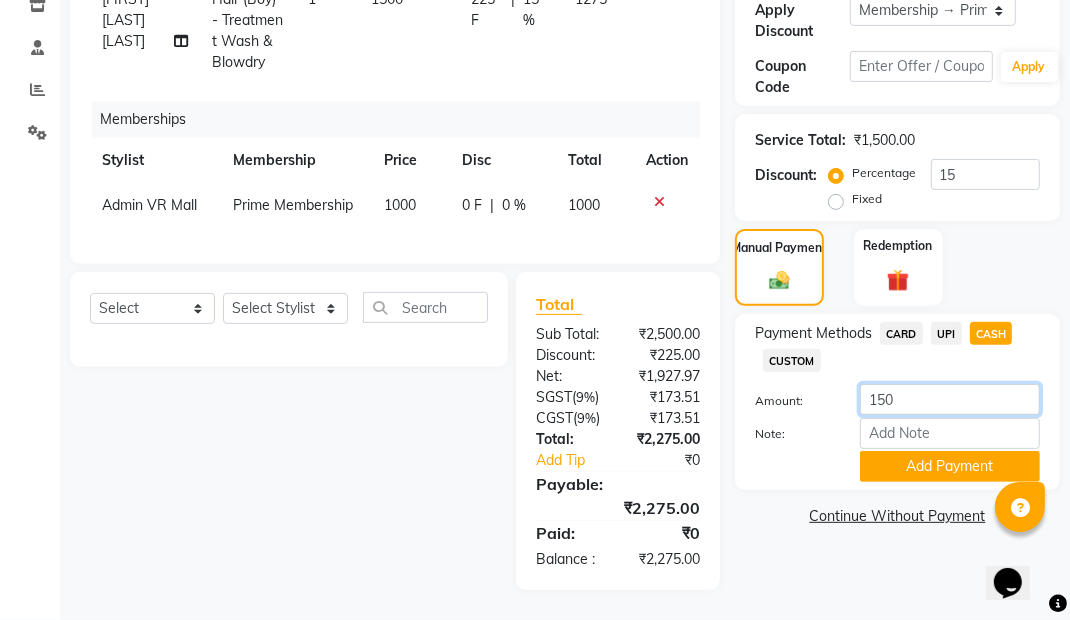 type on "1500" 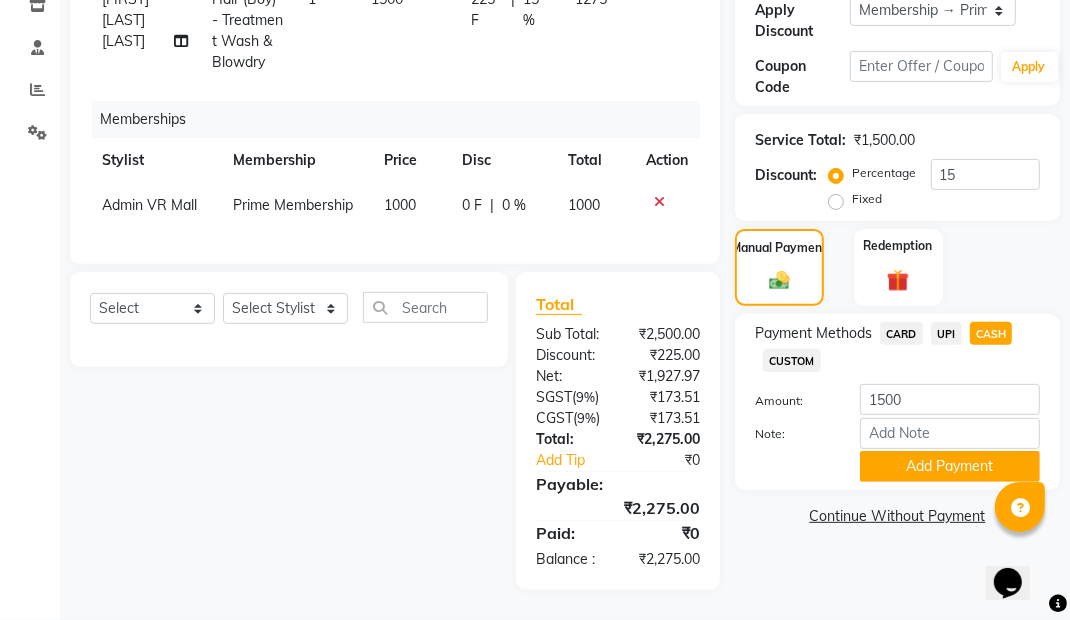 click on "Add Payment" 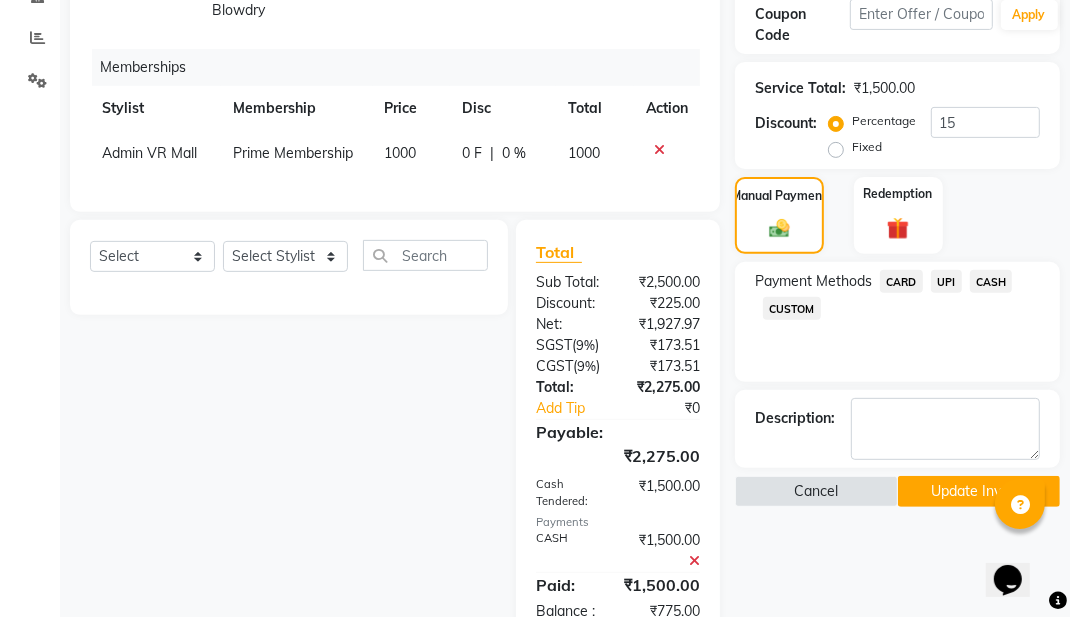 click on "UPI" 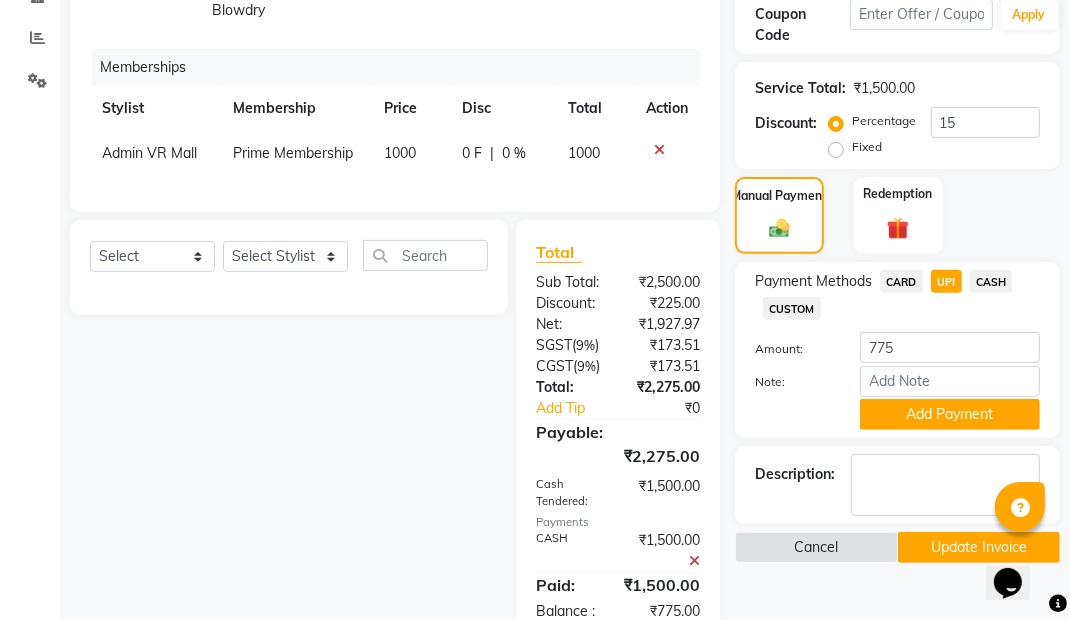 click on "Add Payment" 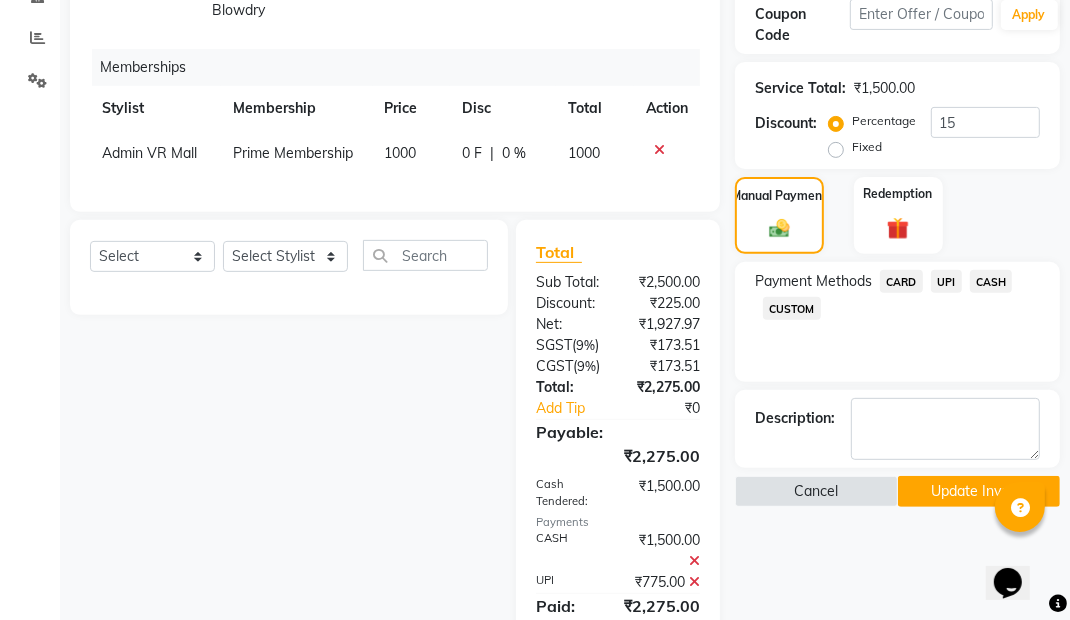 scroll, scrollTop: 466, scrollLeft: 0, axis: vertical 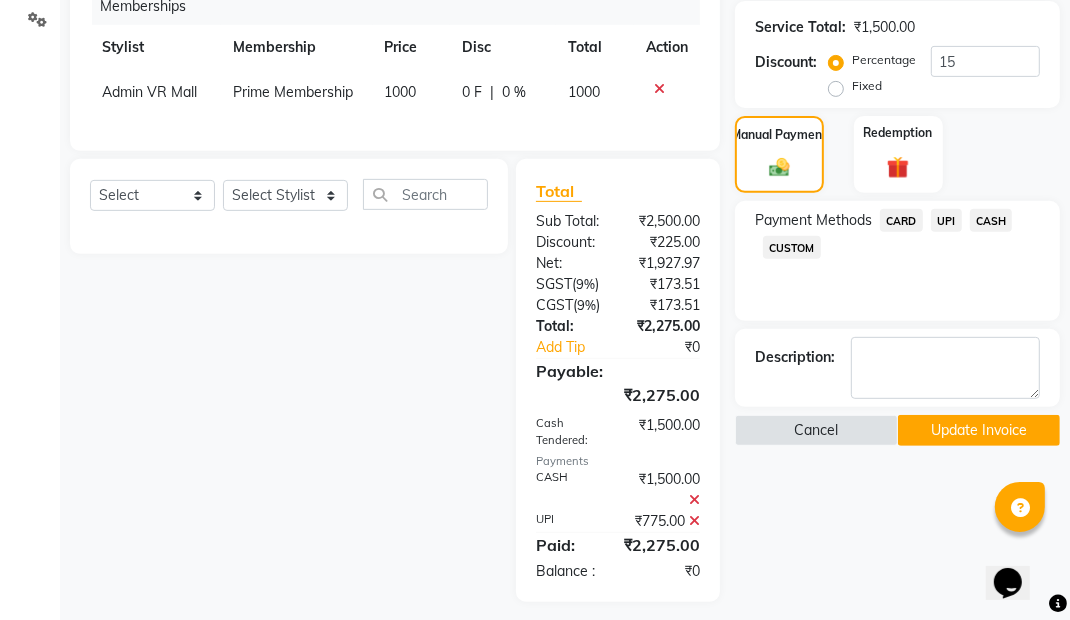 click on "Update Invoice" 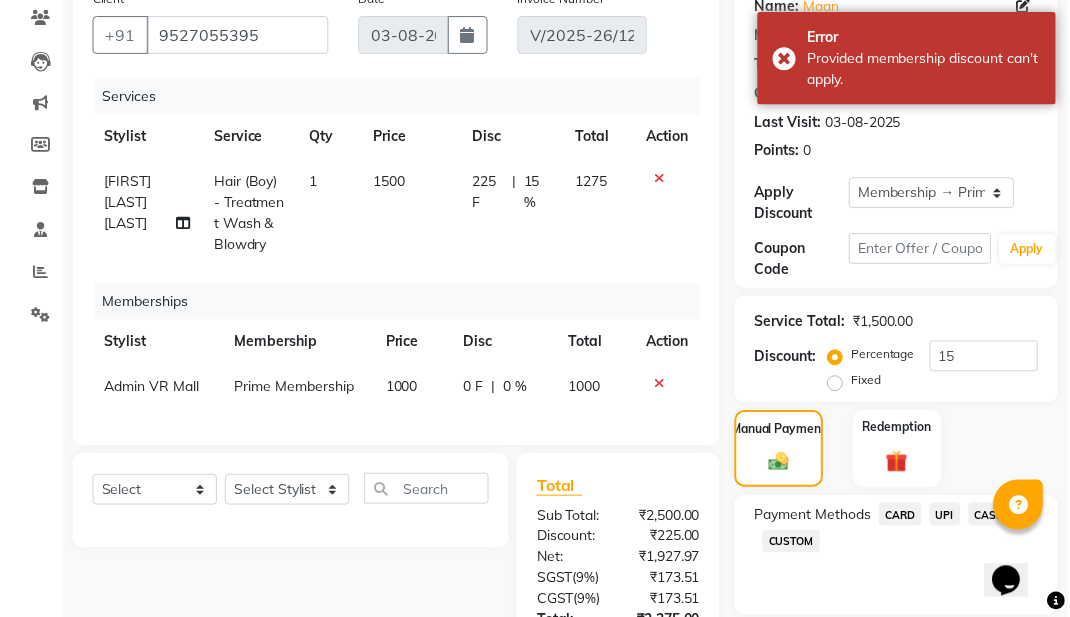 scroll, scrollTop: 0, scrollLeft: 0, axis: both 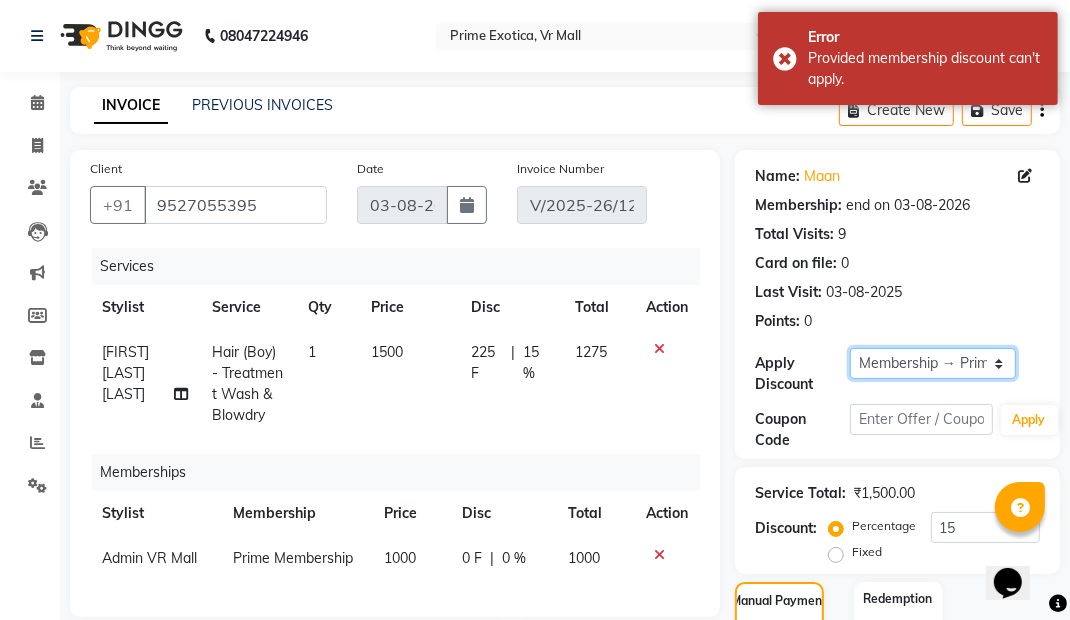 click on "Select Membership → Prime Membership" 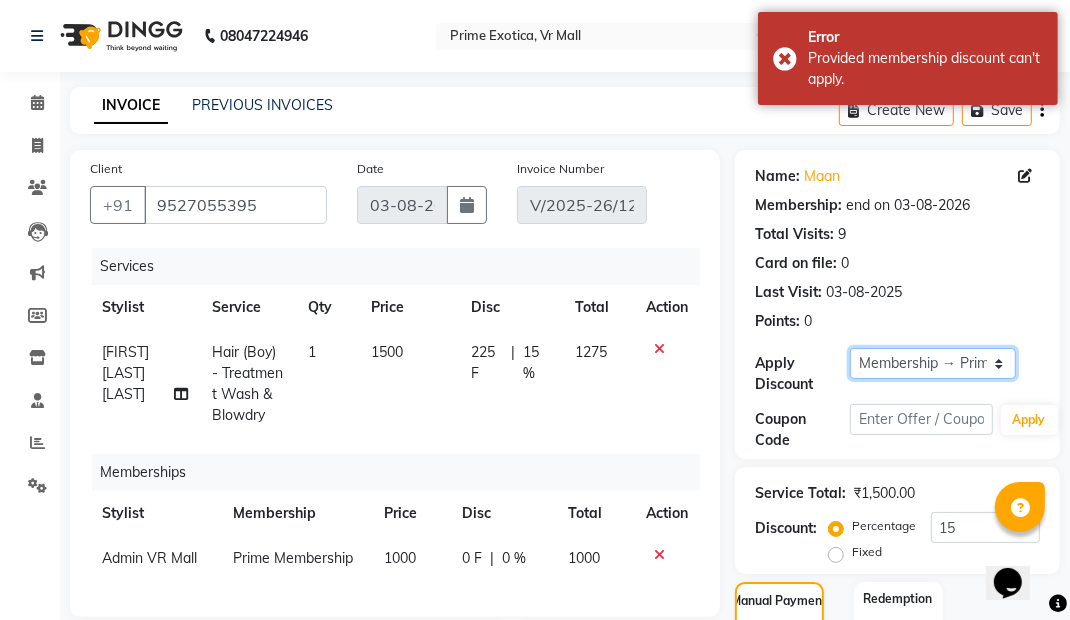 type on "0" 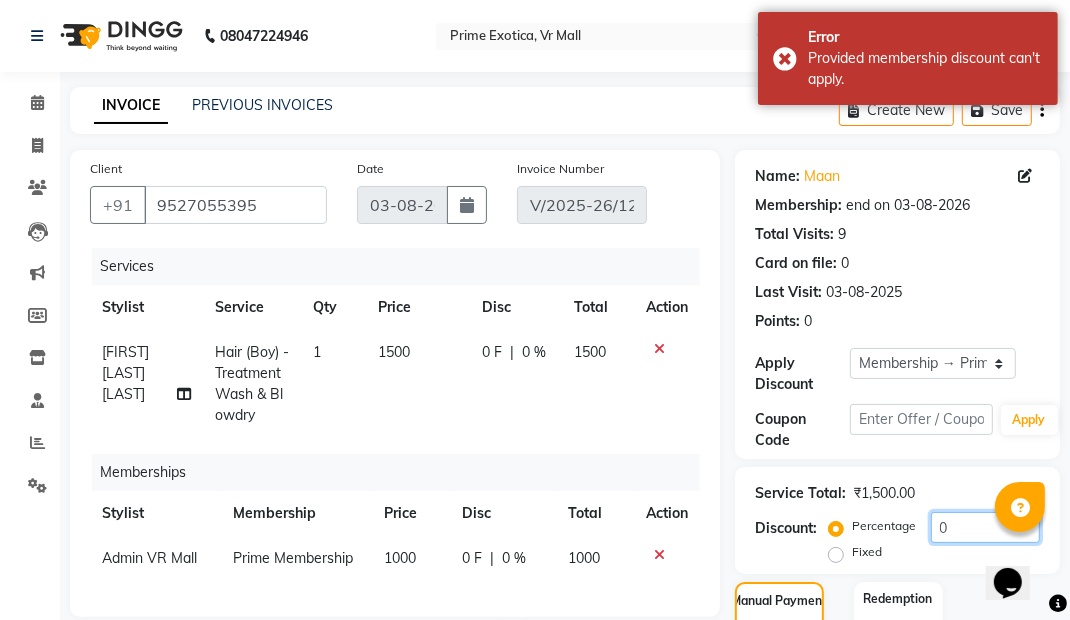click on "0" 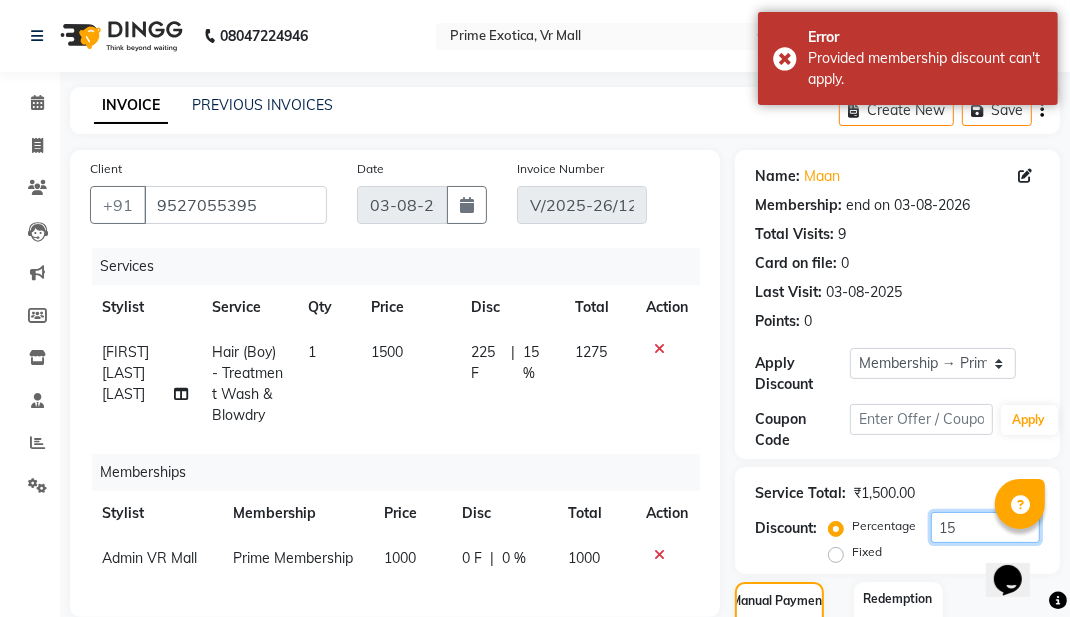 type on "15" 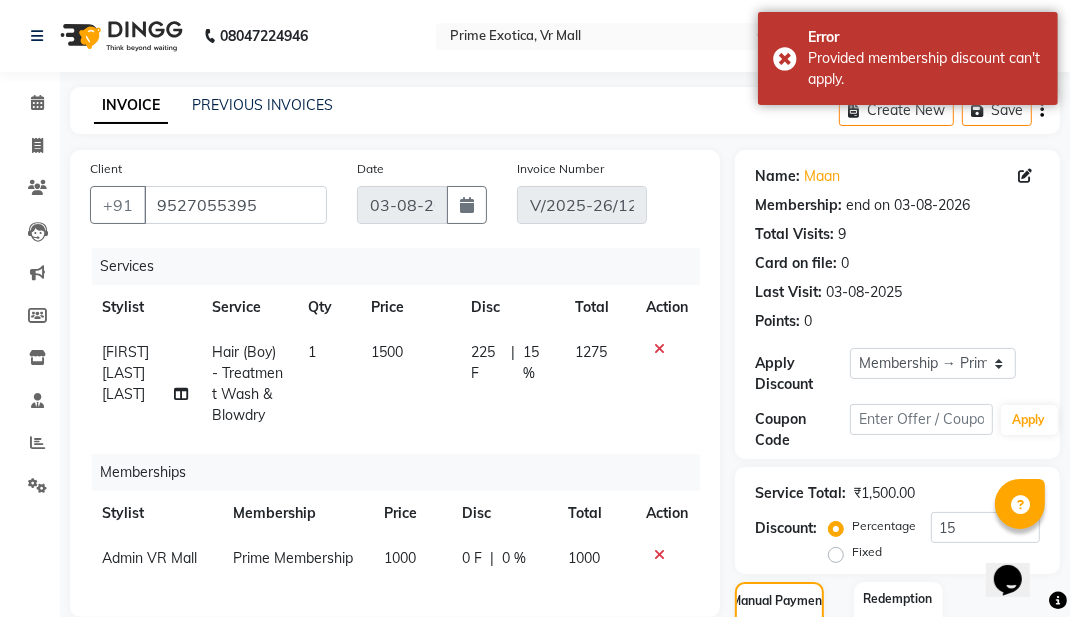 click on "Last Visit:   [DATE]" 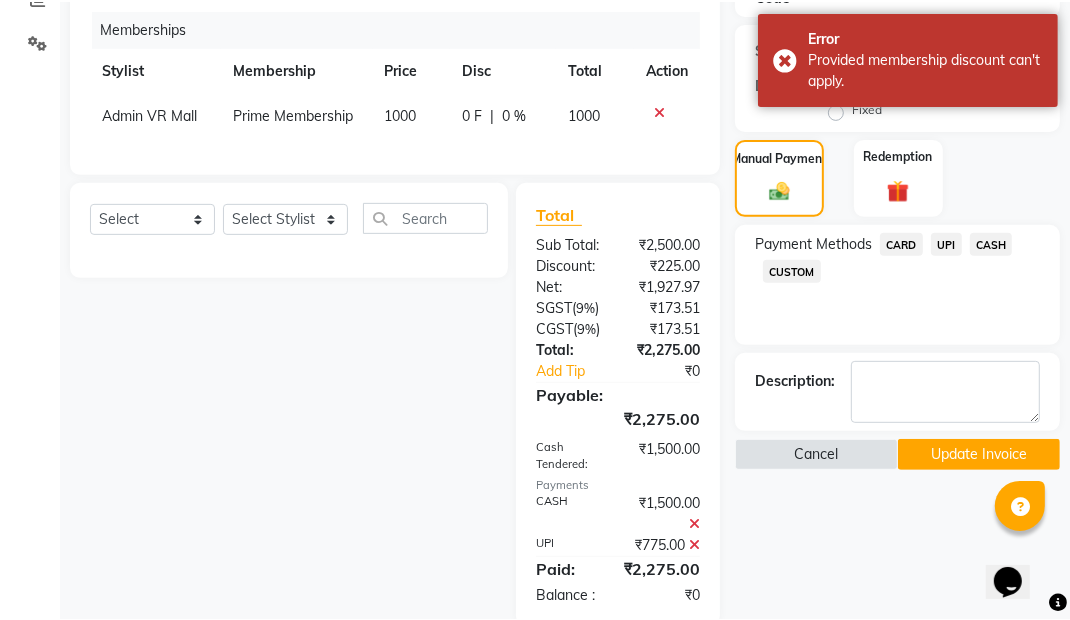 scroll, scrollTop: 466, scrollLeft: 0, axis: vertical 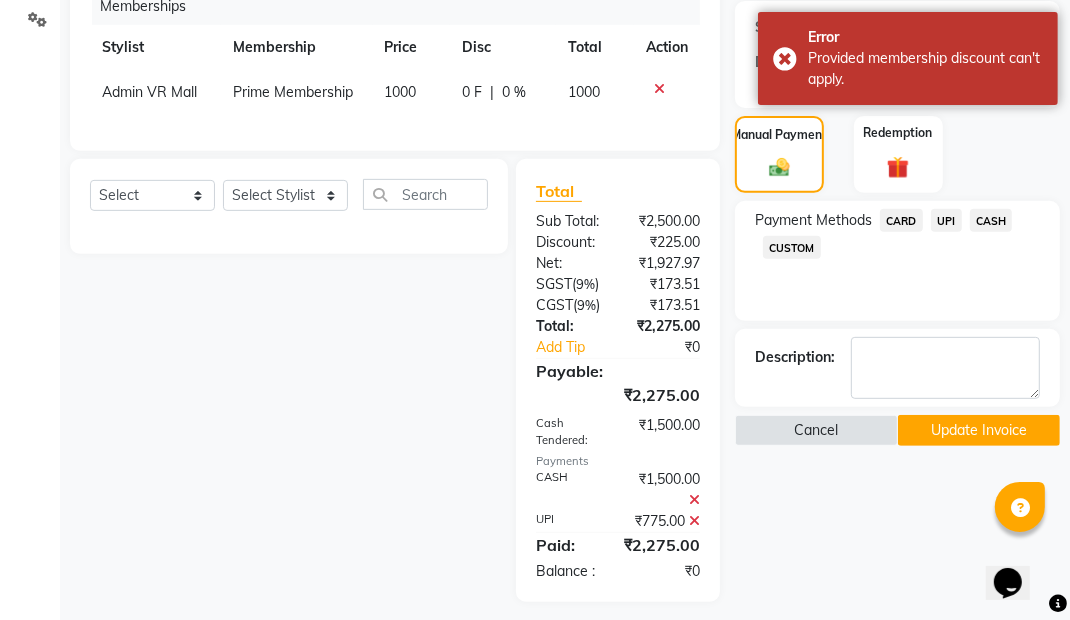 click on "Update Invoice" 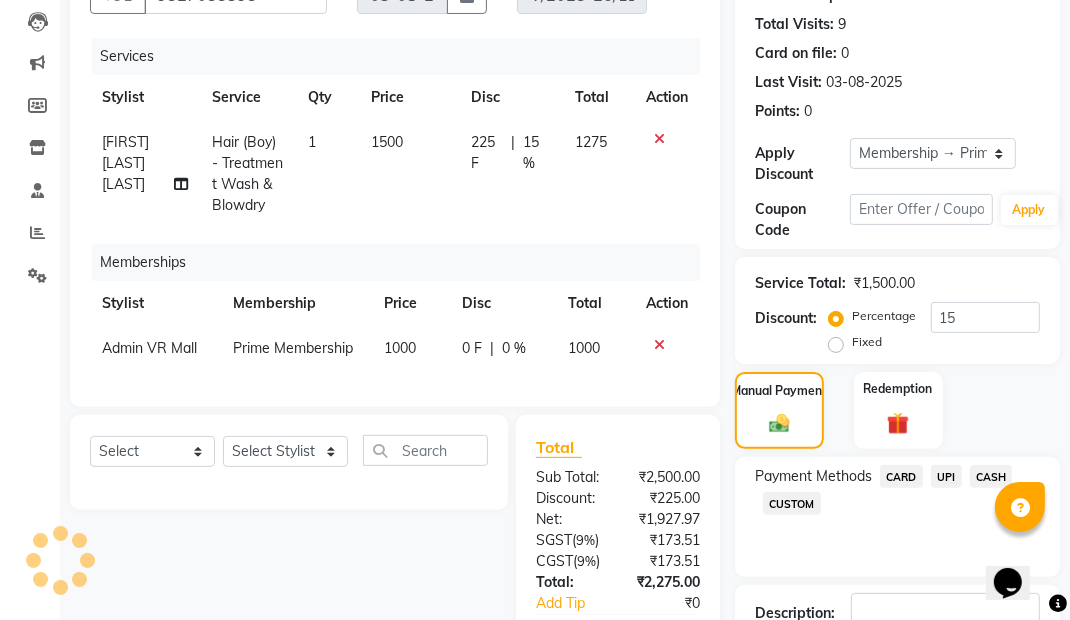 scroll, scrollTop: 0, scrollLeft: 0, axis: both 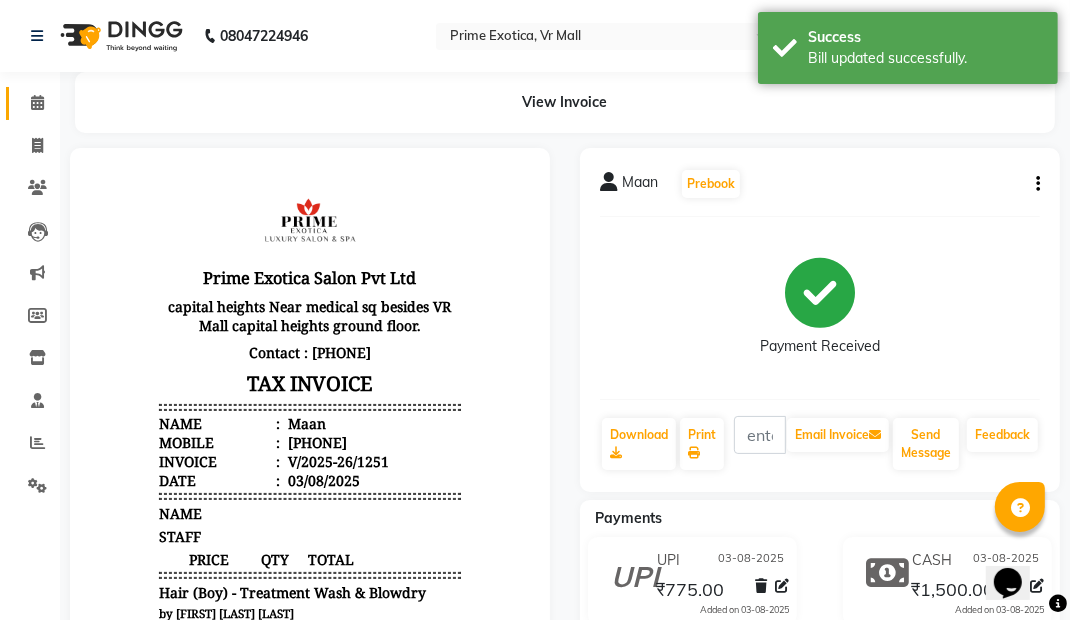 click 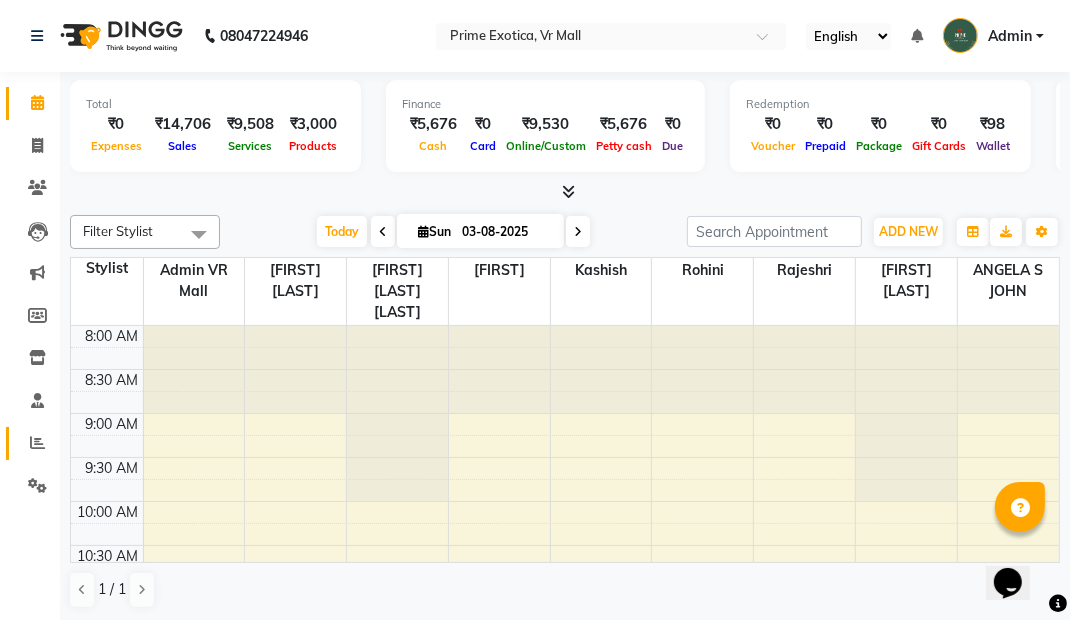 click 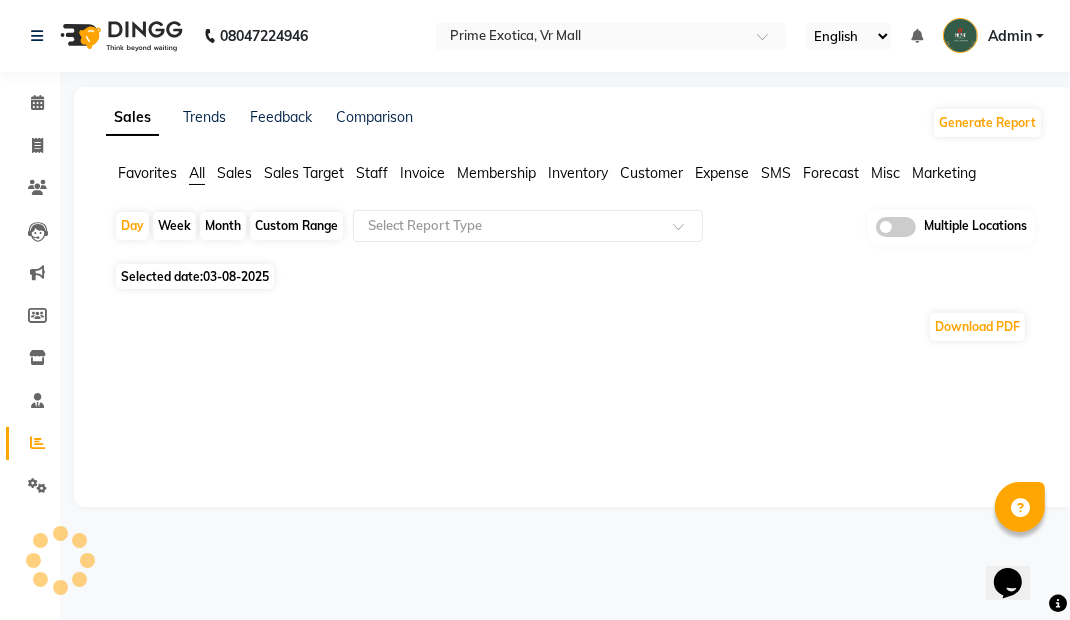 click 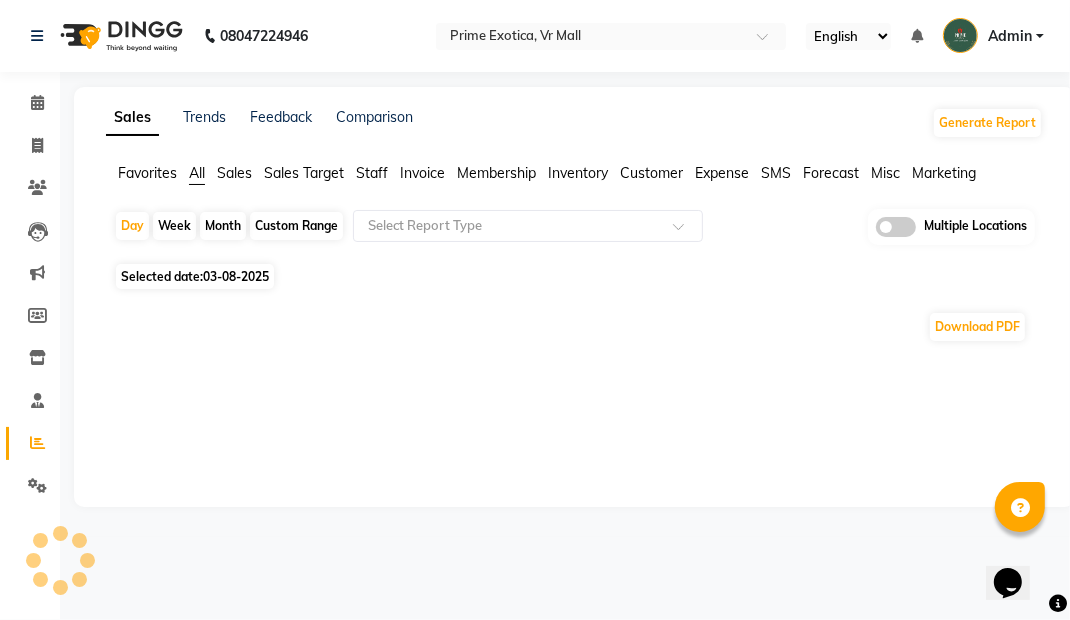 click 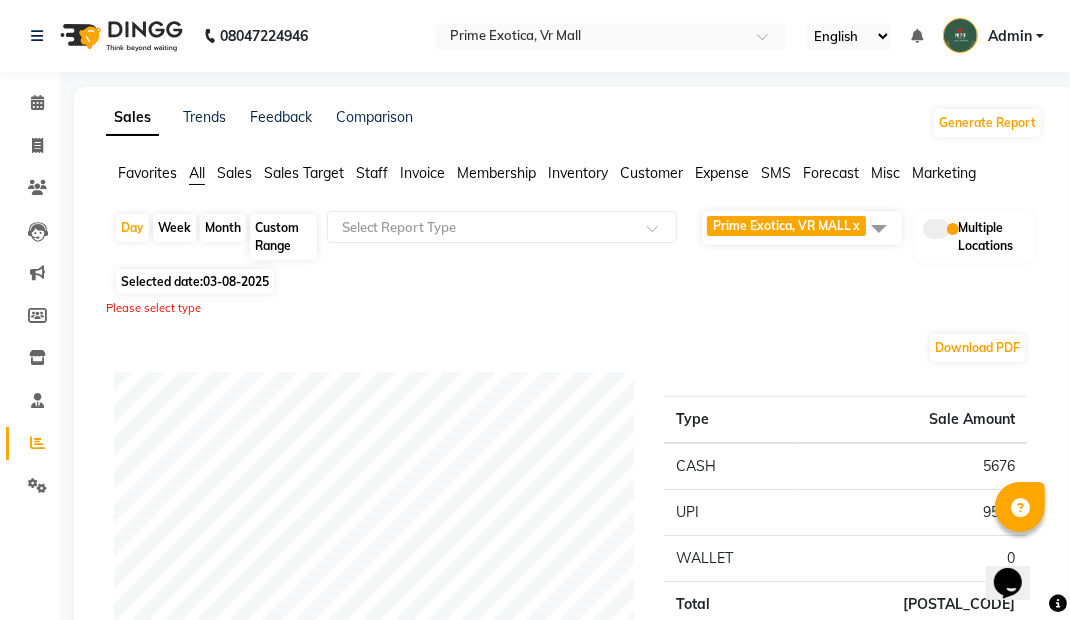 click 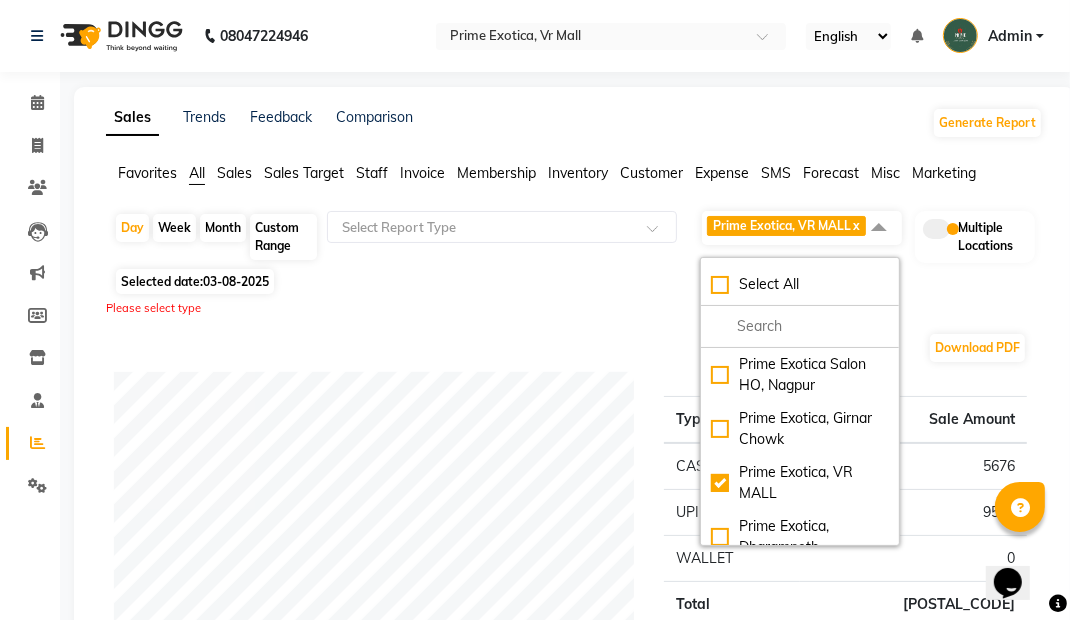 click on "Select All" 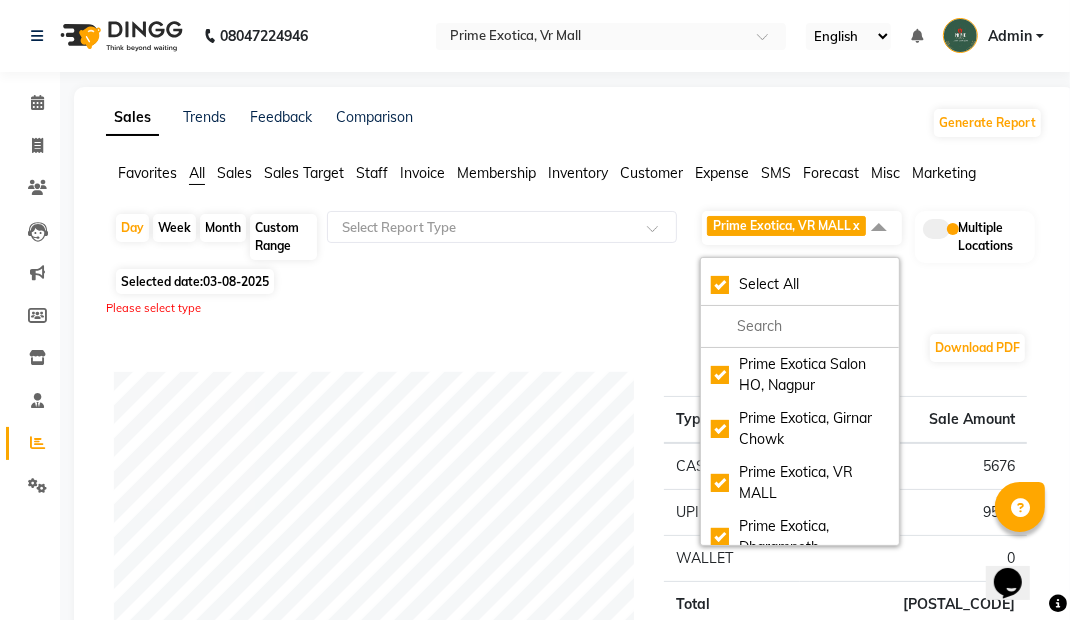 checkbox on "true" 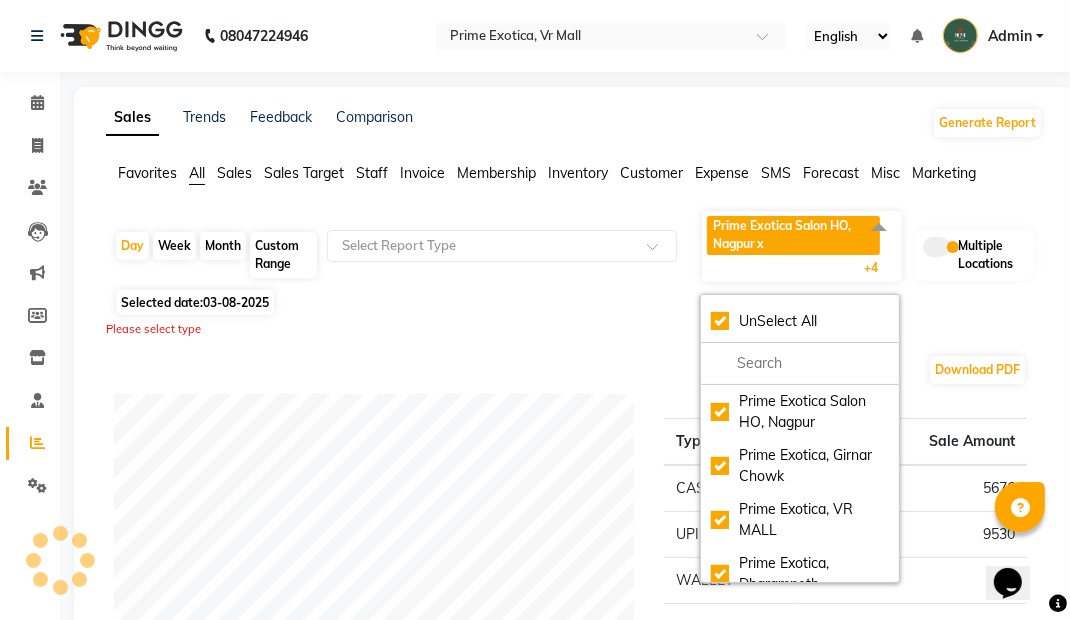 click on "Sales Trends Feedback Comparison Generate Report" 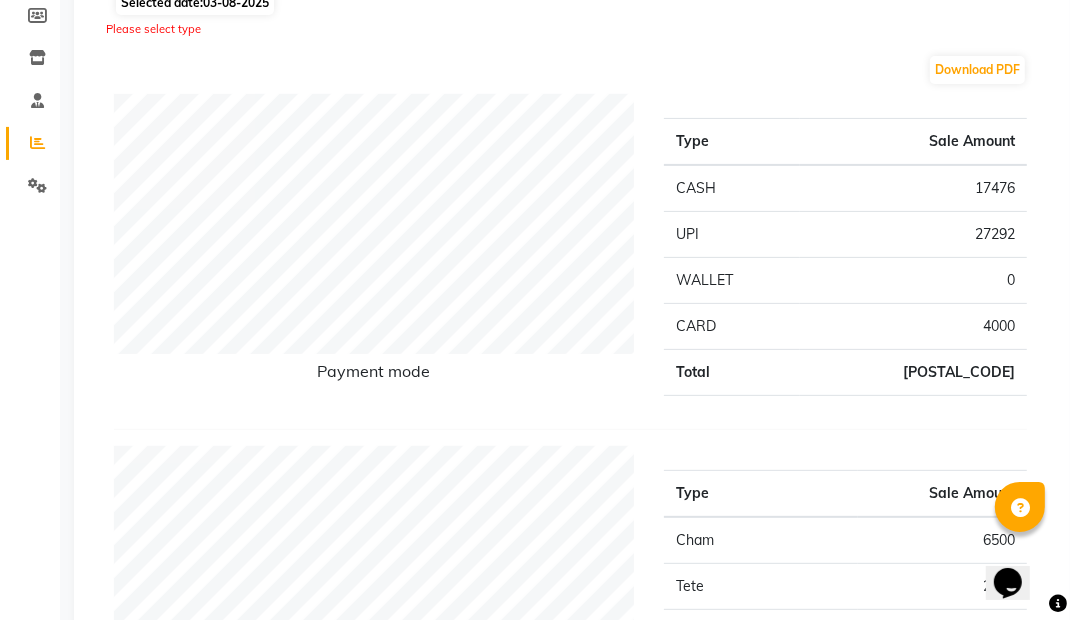 scroll, scrollTop: 0, scrollLeft: 0, axis: both 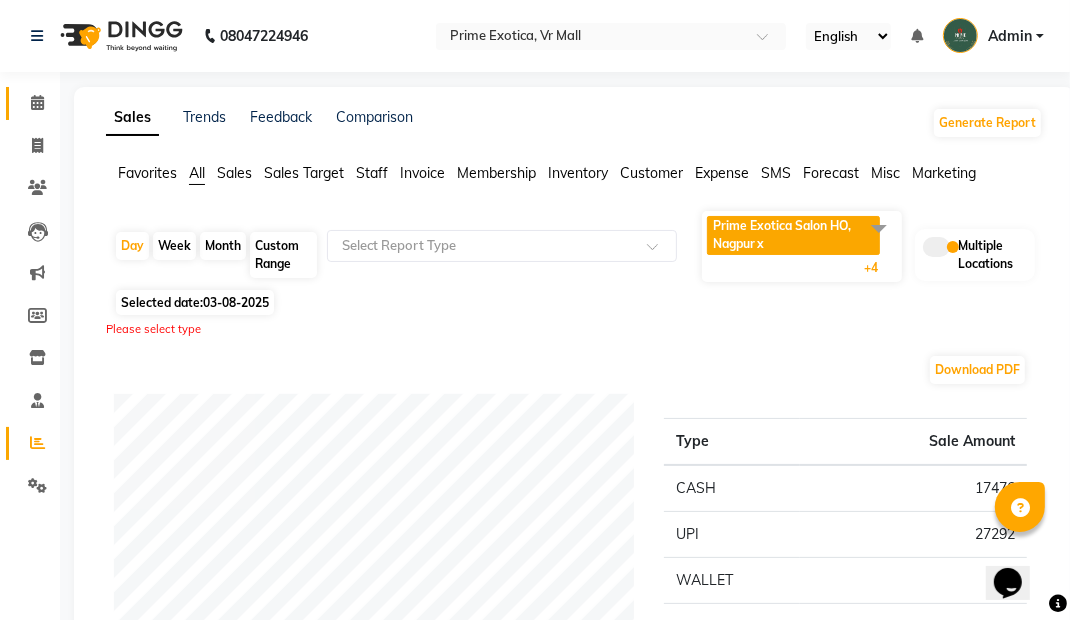 click 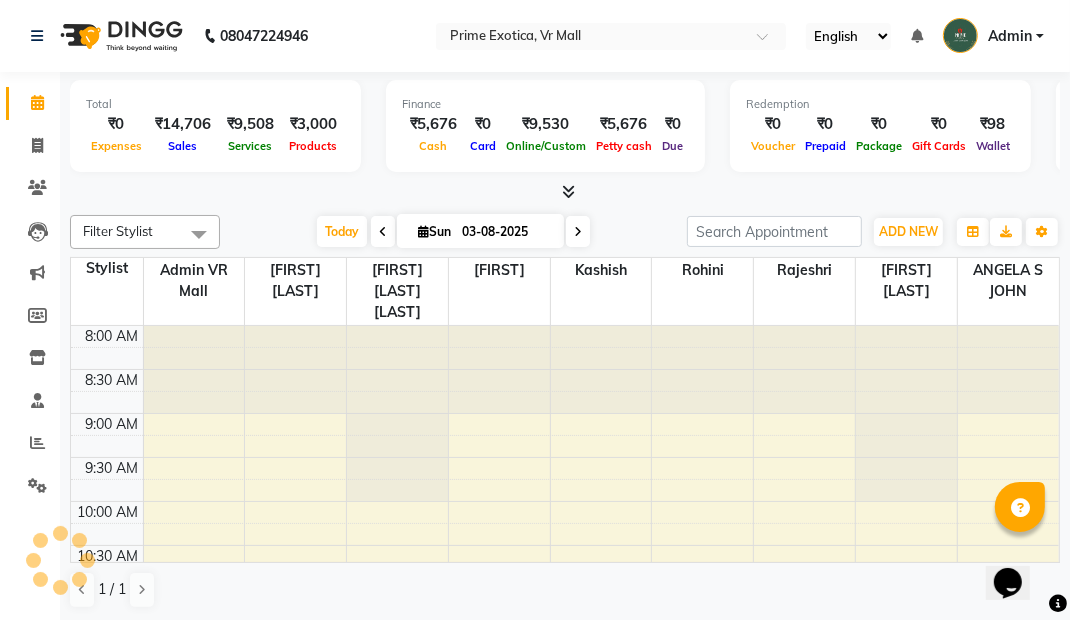 scroll, scrollTop: 0, scrollLeft: 0, axis: both 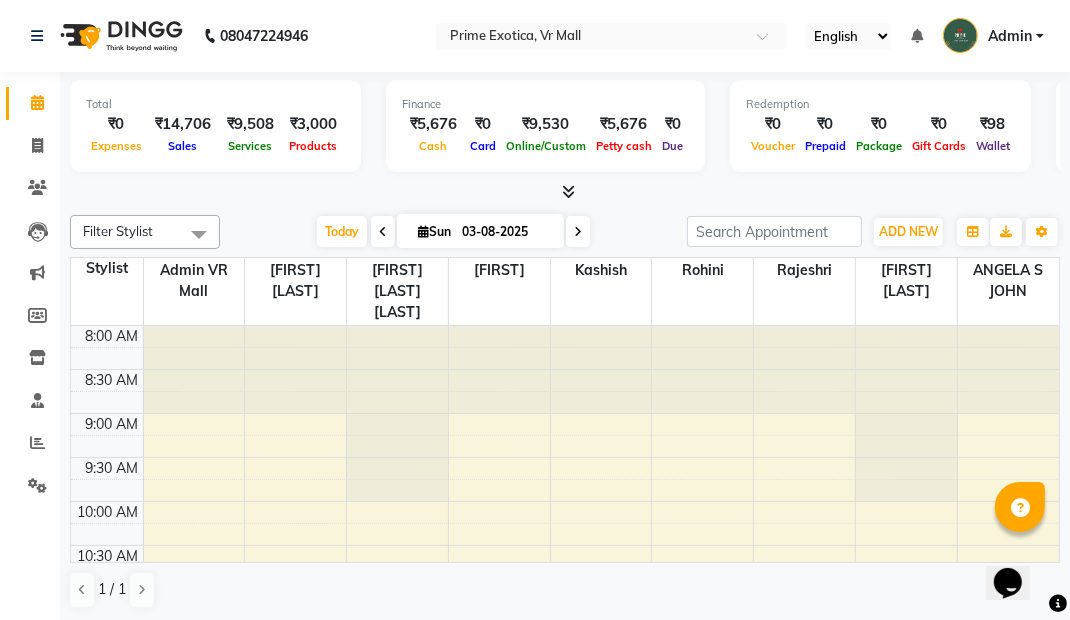 click on "Admin" at bounding box center [1010, 36] 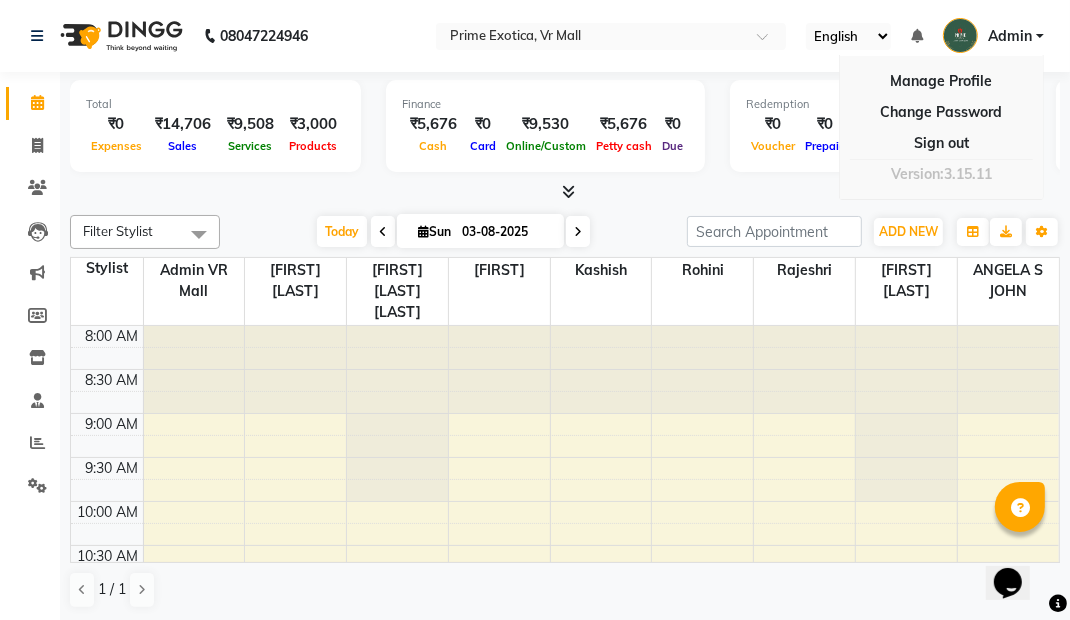 click on "Sign out" at bounding box center (941, 143) 